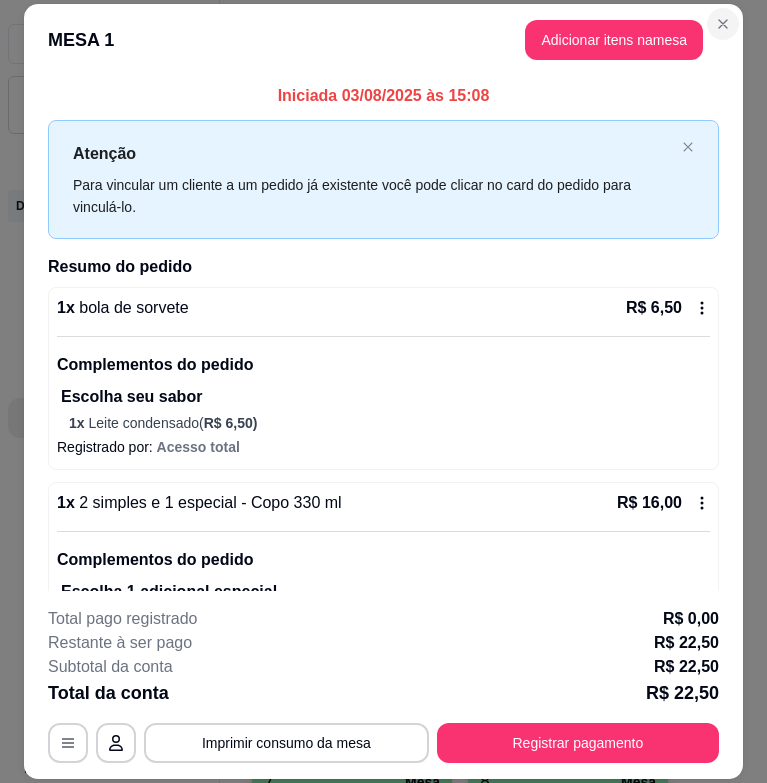 scroll, scrollTop: 0, scrollLeft: 0, axis: both 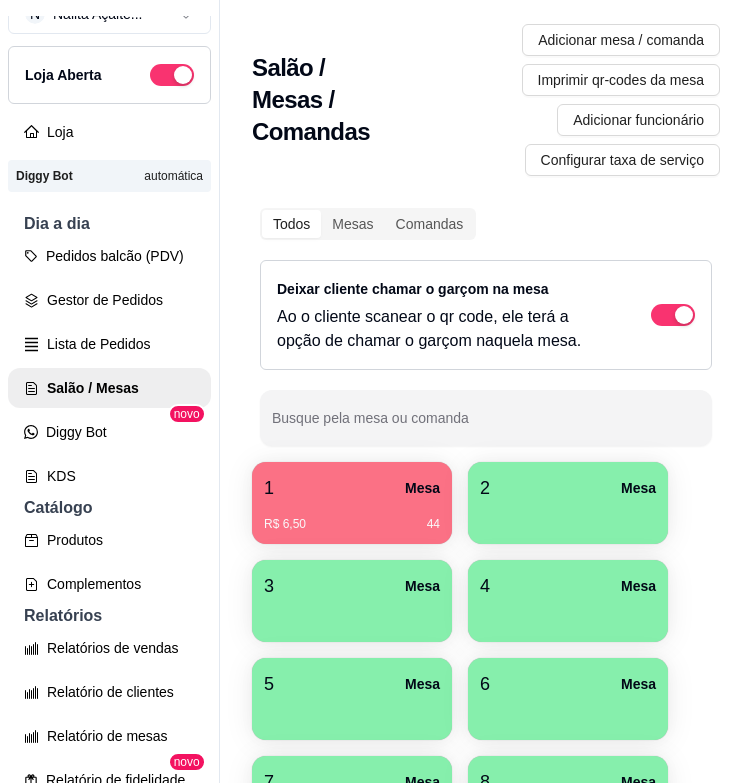 click on "2 Mesa" at bounding box center (568, 488) 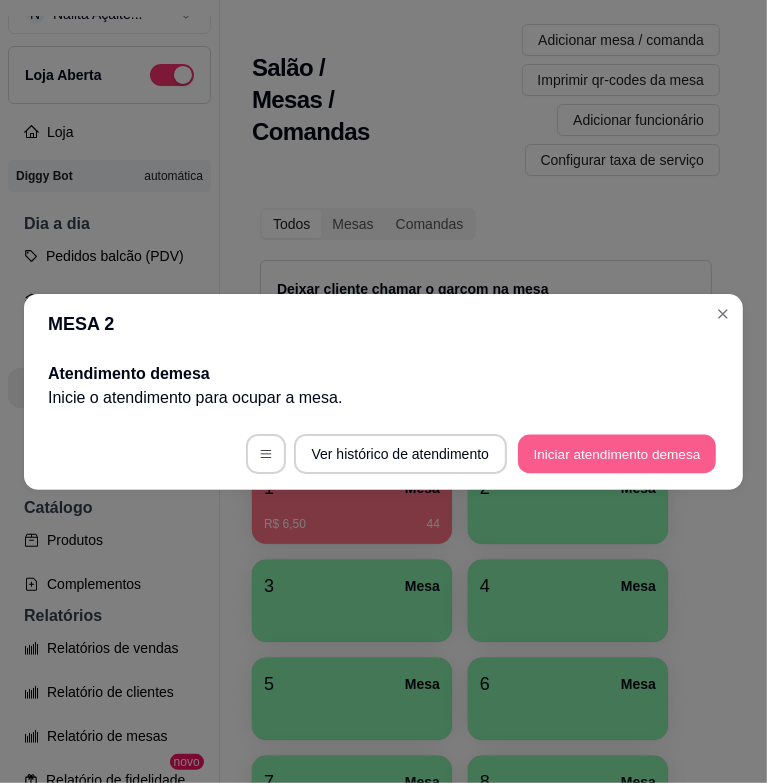 click on "Iniciar atendimento de  mesa" at bounding box center (617, 453) 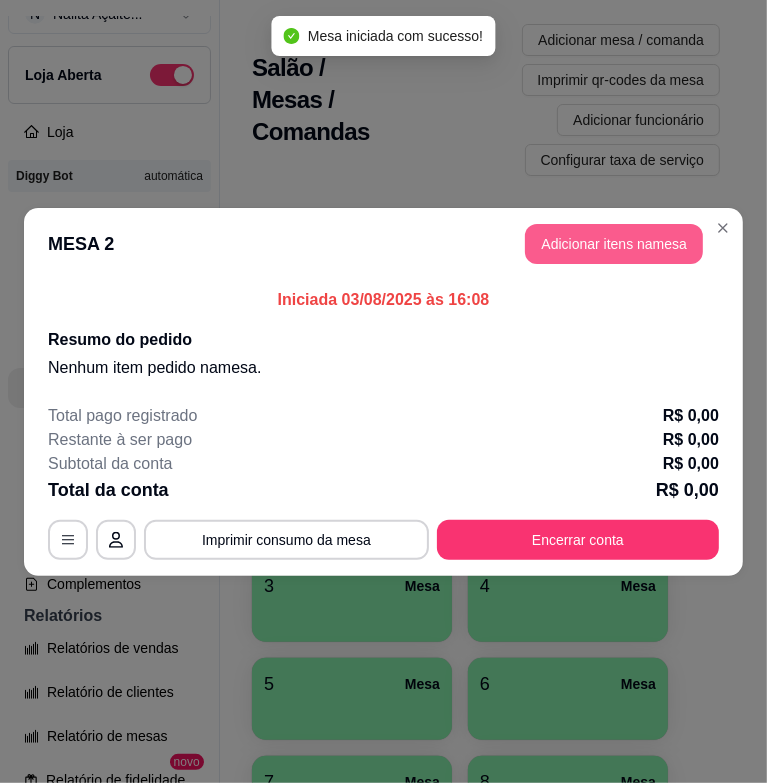 click on "Adicionar itens na  mesa" at bounding box center [614, 244] 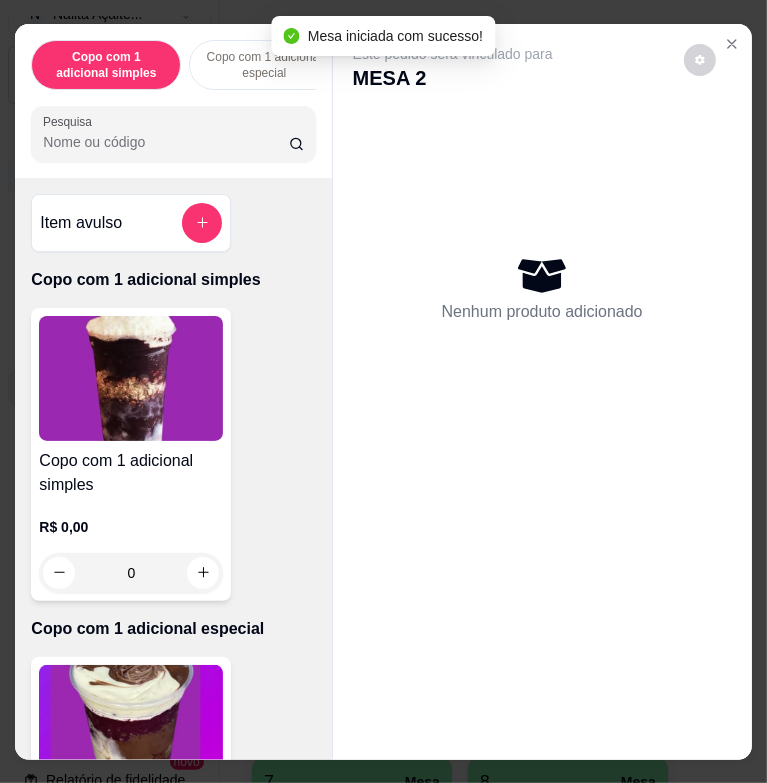 click at bounding box center [131, 378] 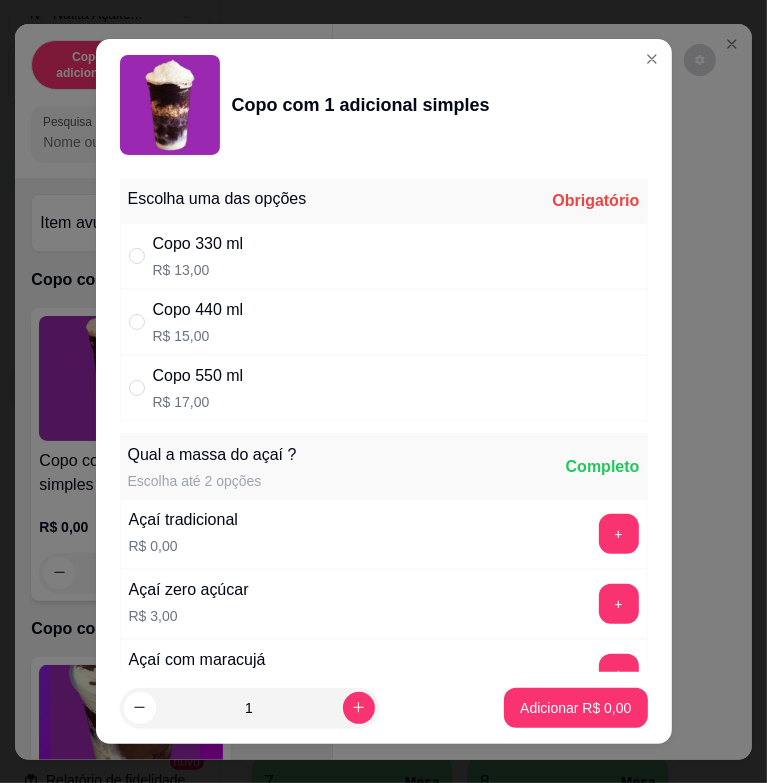 click on "Copo 440 ml R$ 15,00" at bounding box center [384, 322] 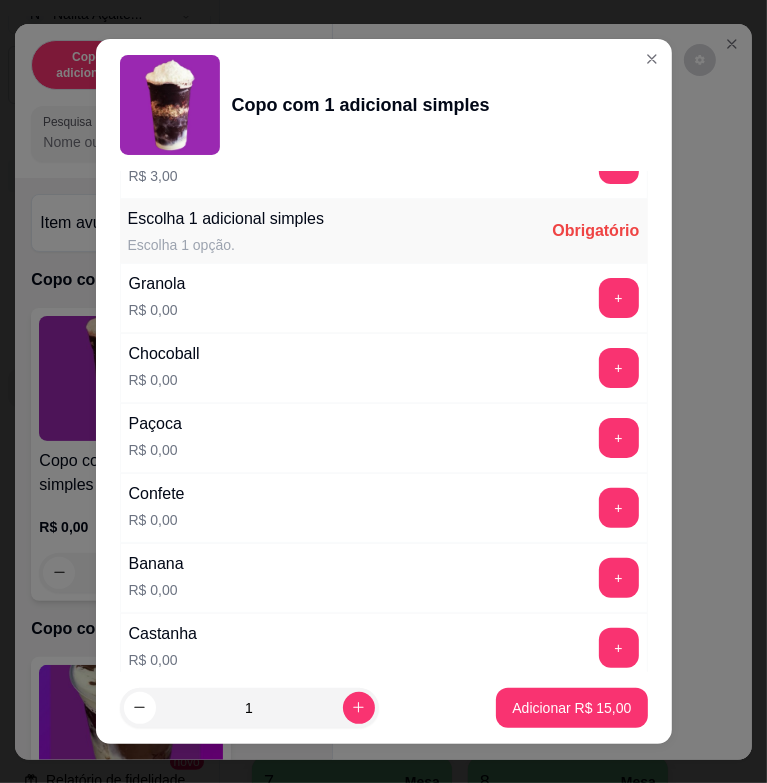 scroll, scrollTop: 1100, scrollLeft: 0, axis: vertical 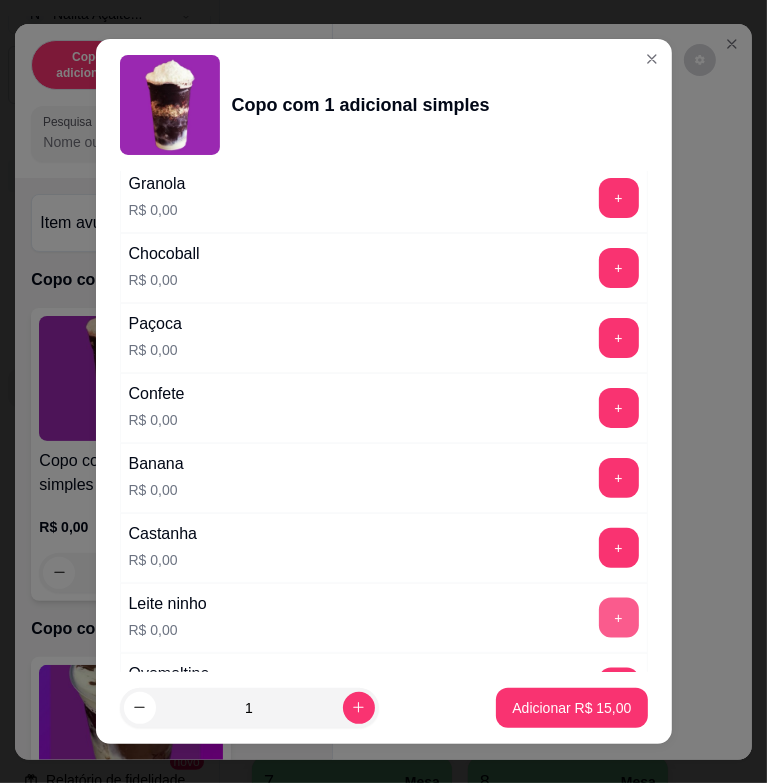 click on "+" at bounding box center [619, 618] 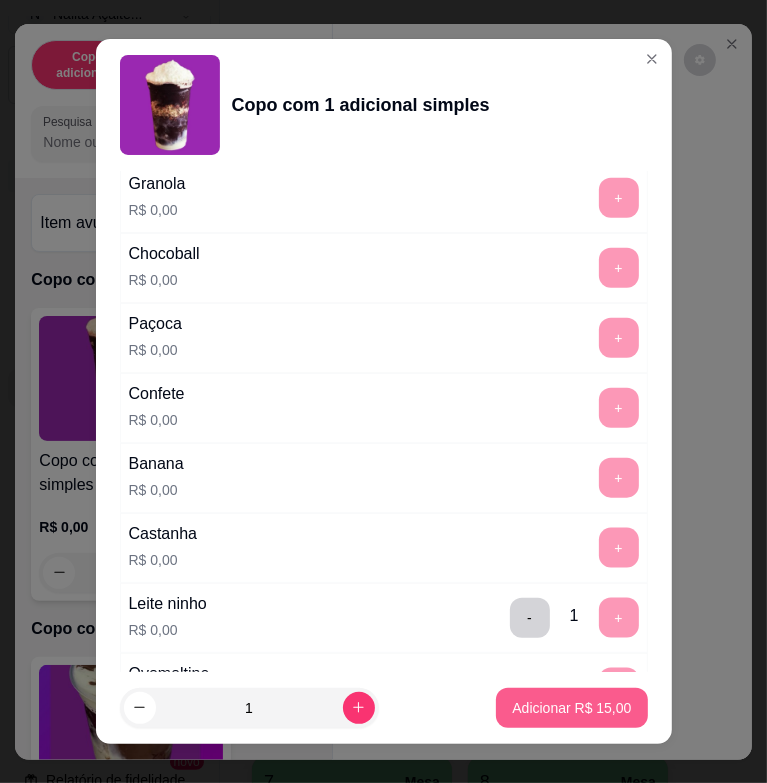 click on "Adicionar   R$ 15,00" at bounding box center [571, 708] 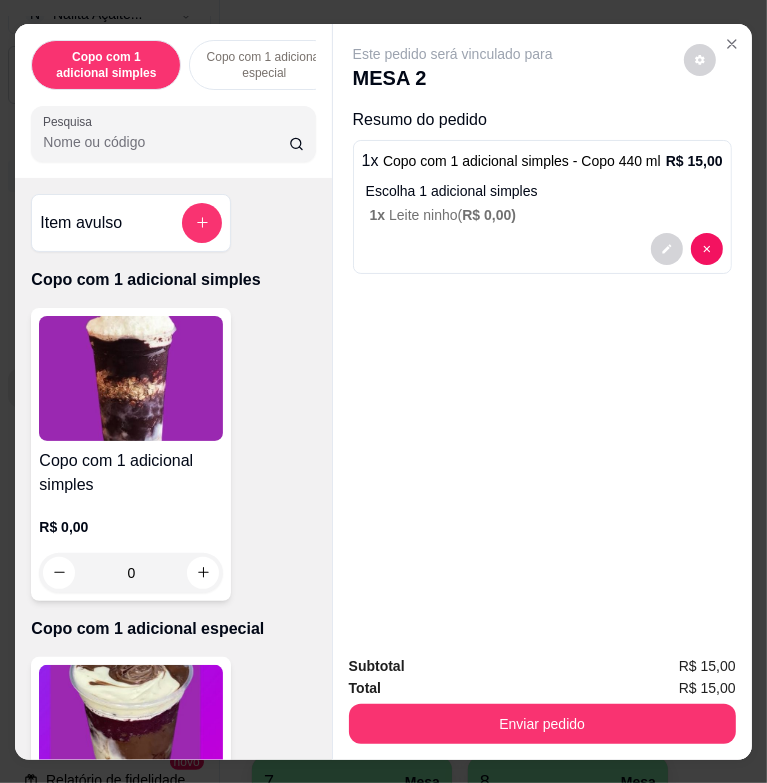 click at bounding box center (131, 378) 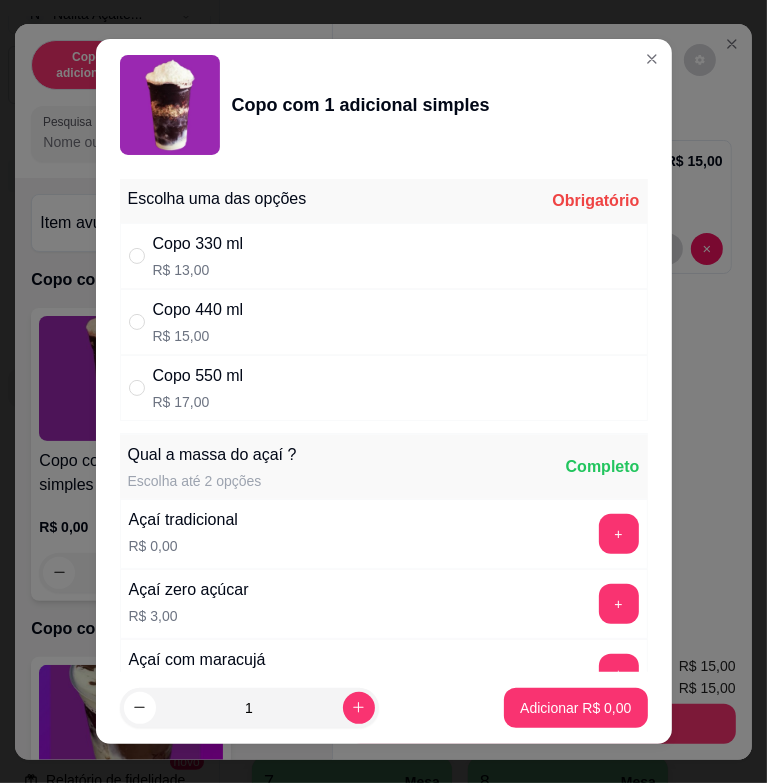 click on "Copo 440 ml R$ 15,00" at bounding box center [384, 322] 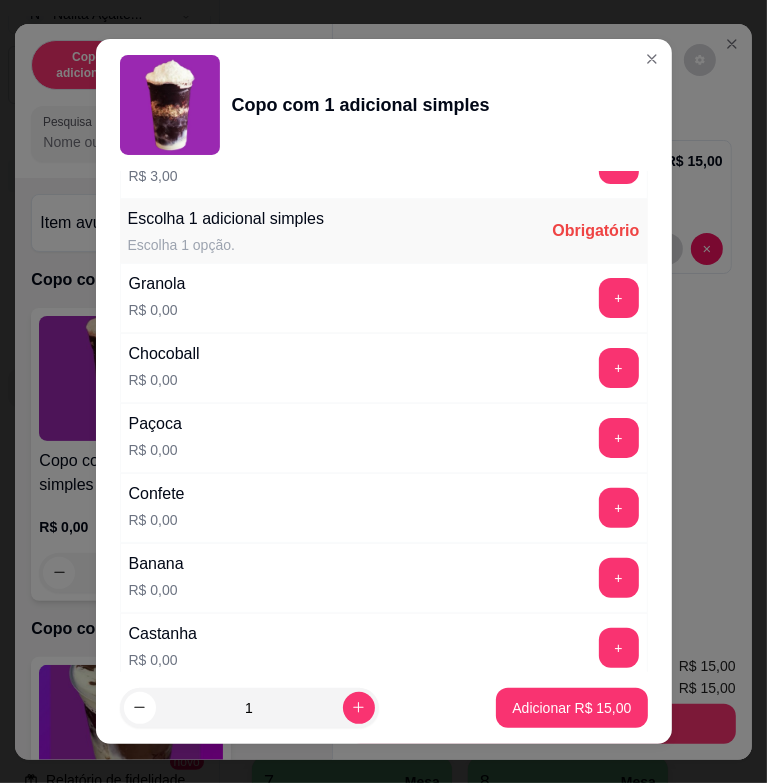 scroll, scrollTop: 1400, scrollLeft: 0, axis: vertical 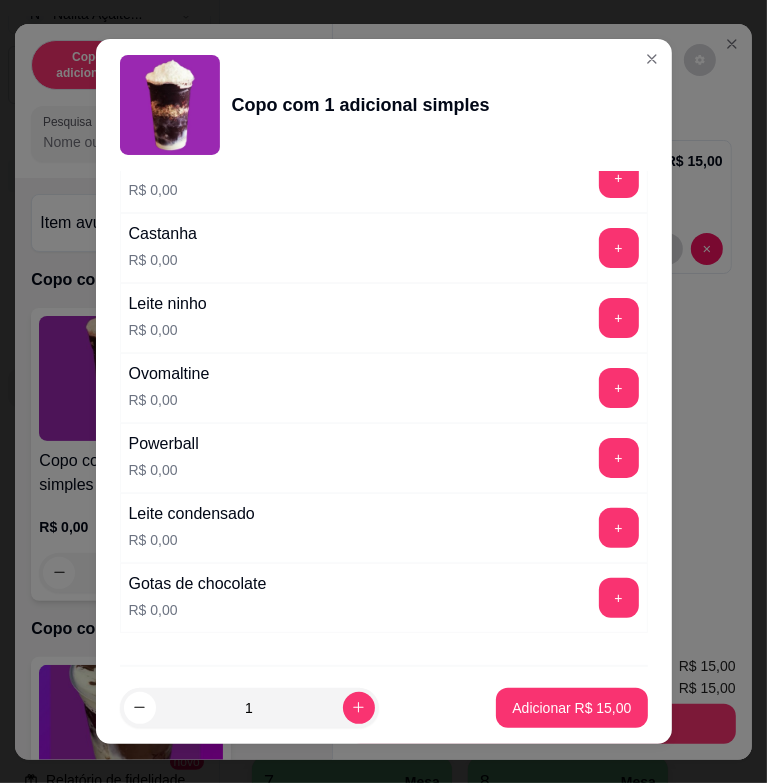 click on "+" at bounding box center (619, 388) 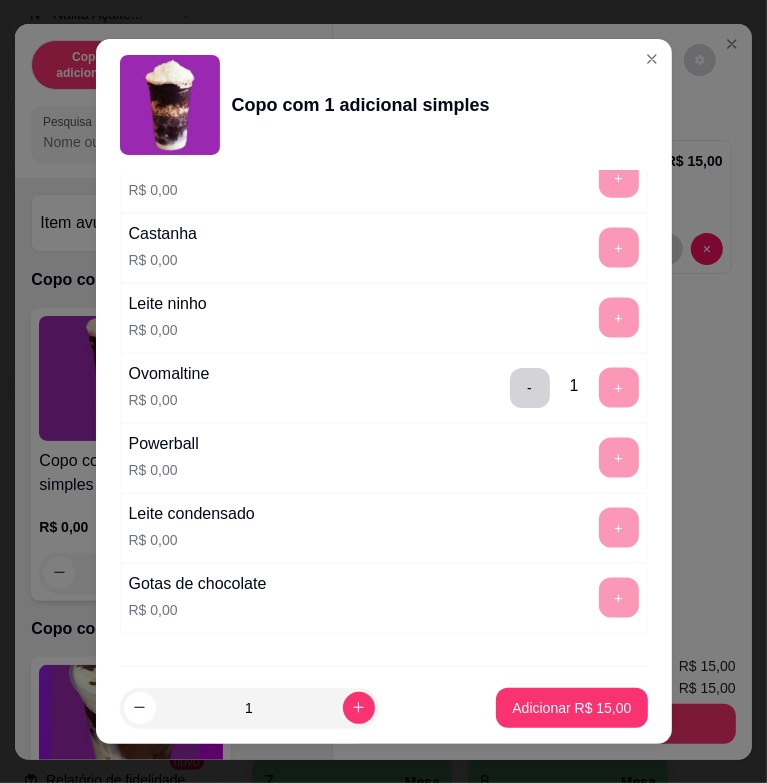scroll, scrollTop: 24, scrollLeft: 0, axis: vertical 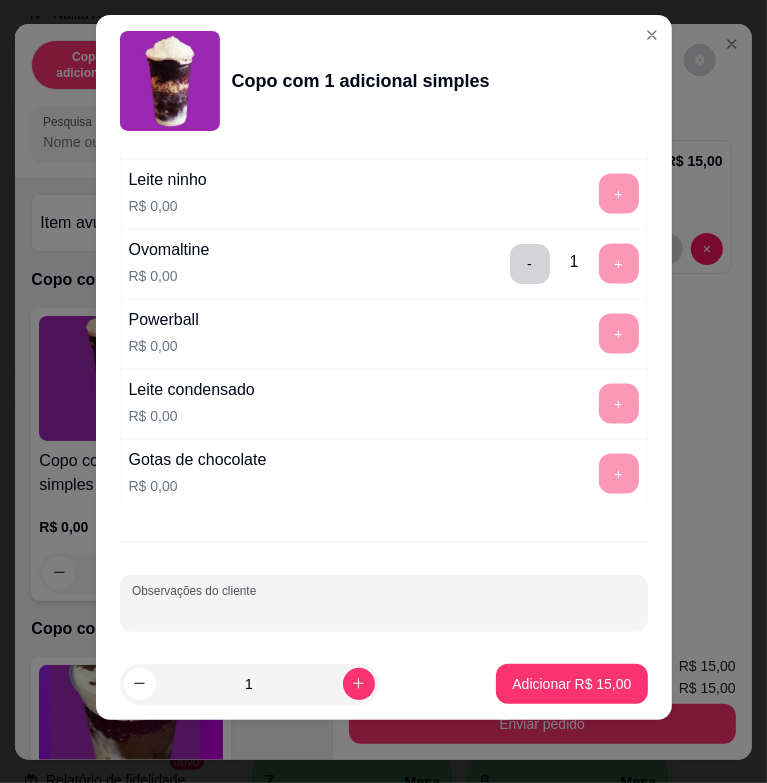 click on "Observações do cliente" at bounding box center [384, 611] 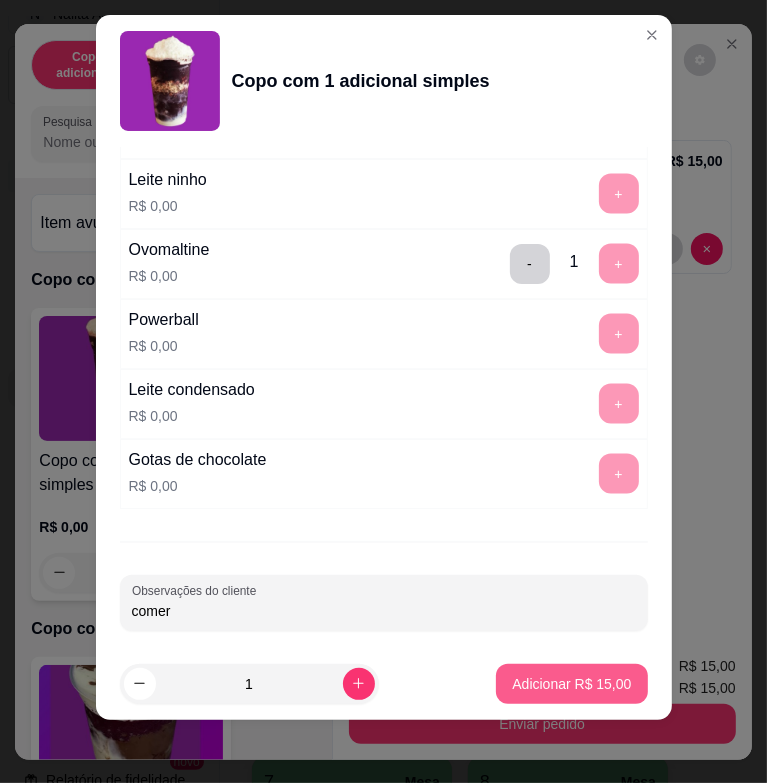 type on "comer" 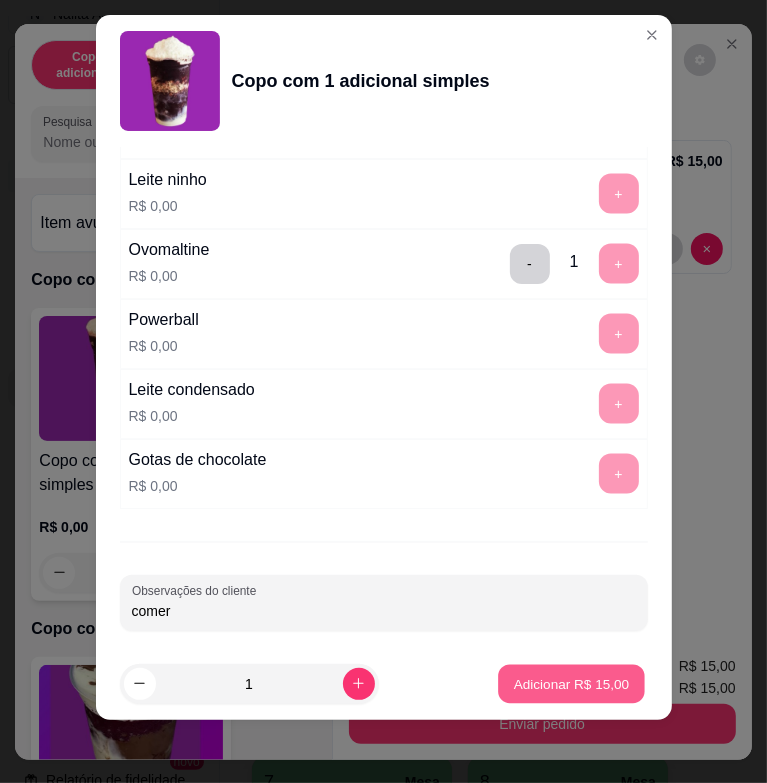 click on "Adicionar   R$ 15,00" at bounding box center (572, 683) 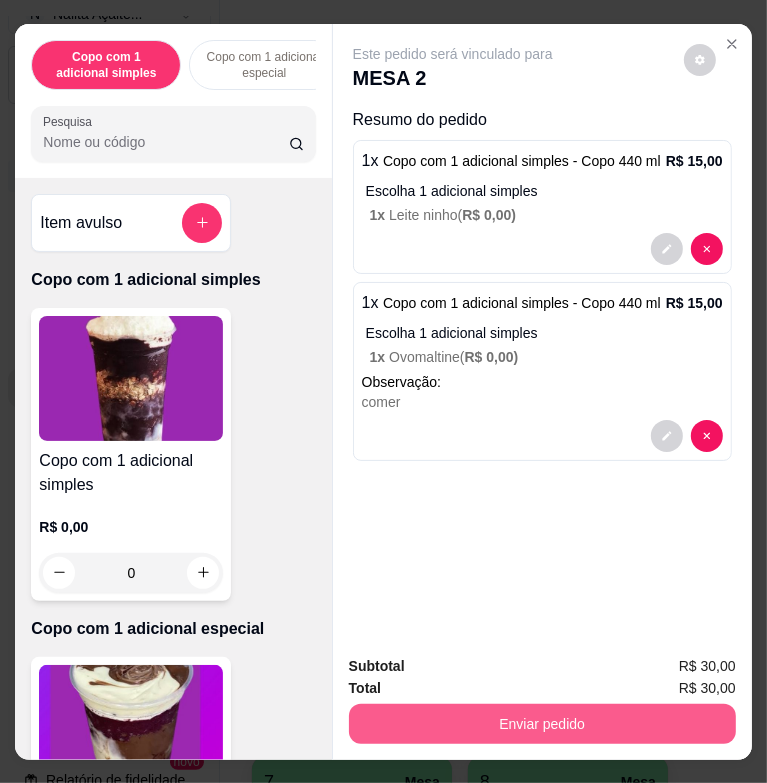 click on "Enviar pedido" at bounding box center (542, 724) 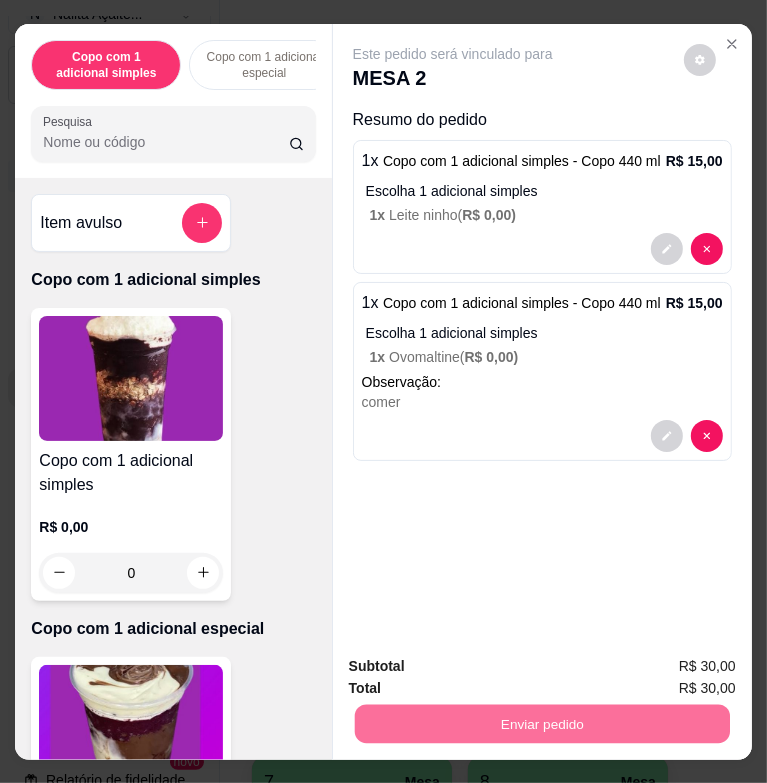 click on "Não registrar e enviar pedido" at bounding box center (472, 667) 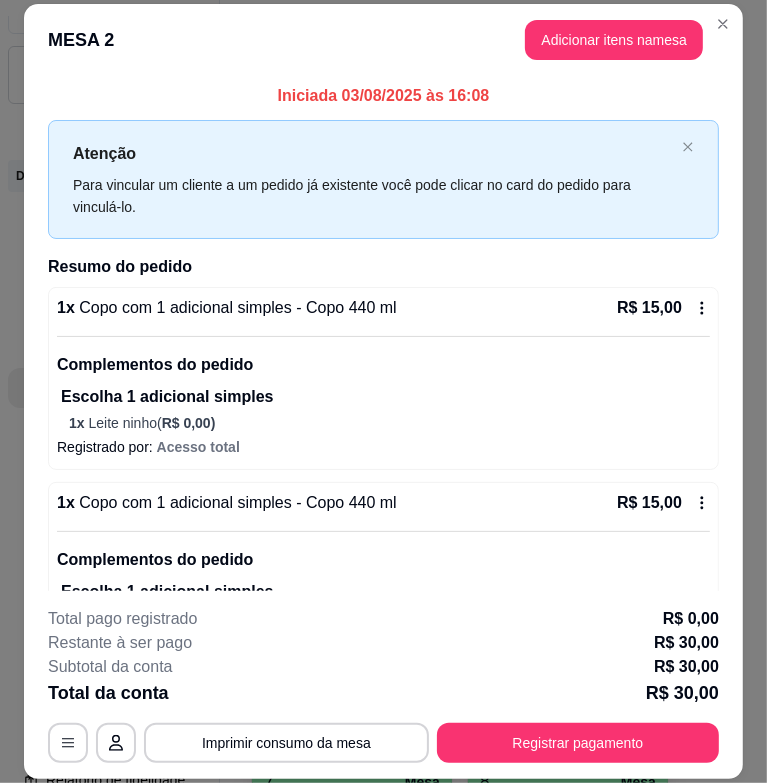 scroll, scrollTop: 136, scrollLeft: 0, axis: vertical 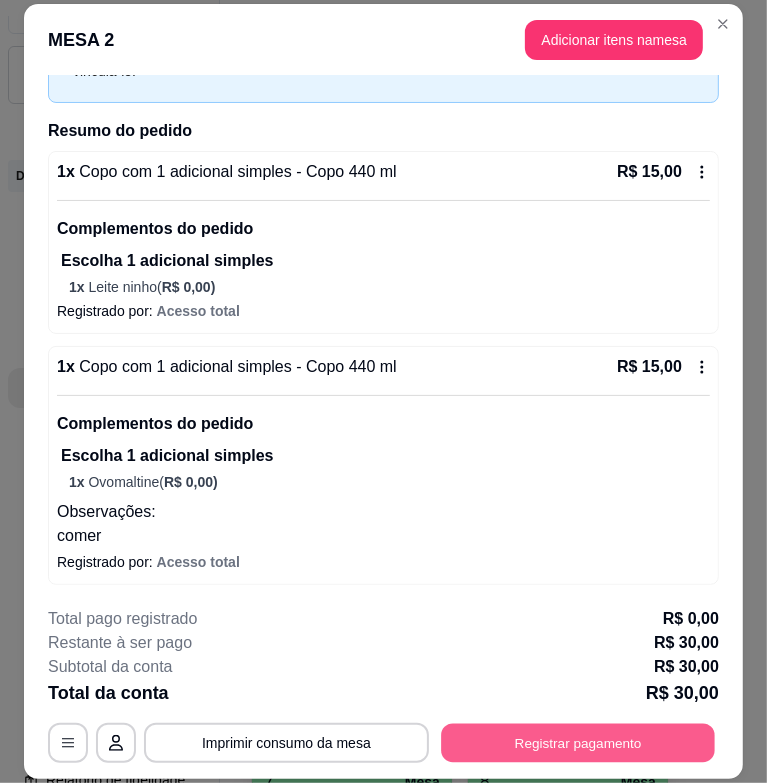 click on "Registrar pagamento" at bounding box center [578, 743] 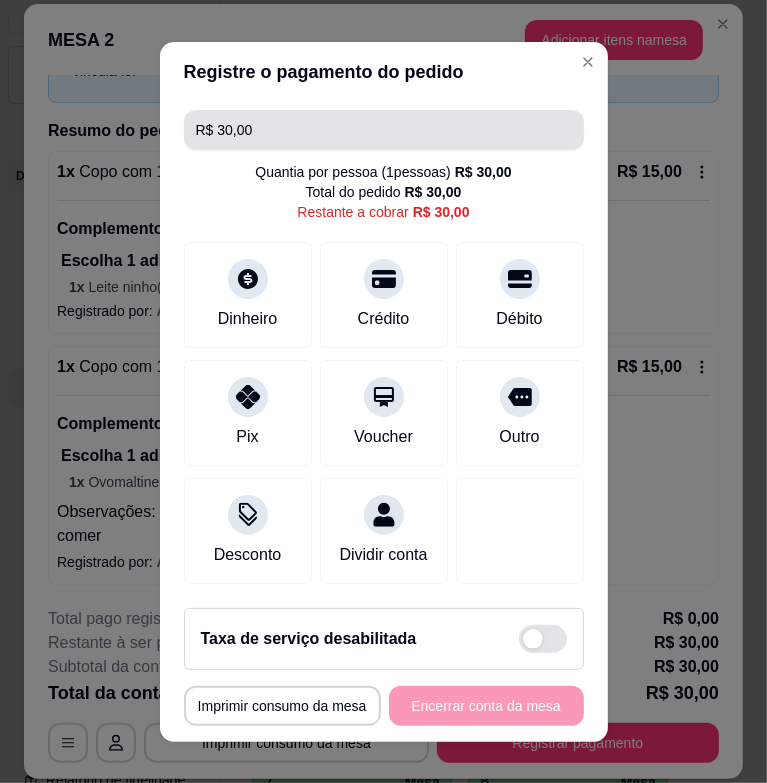 click on "R$ 30,00" at bounding box center [384, 130] 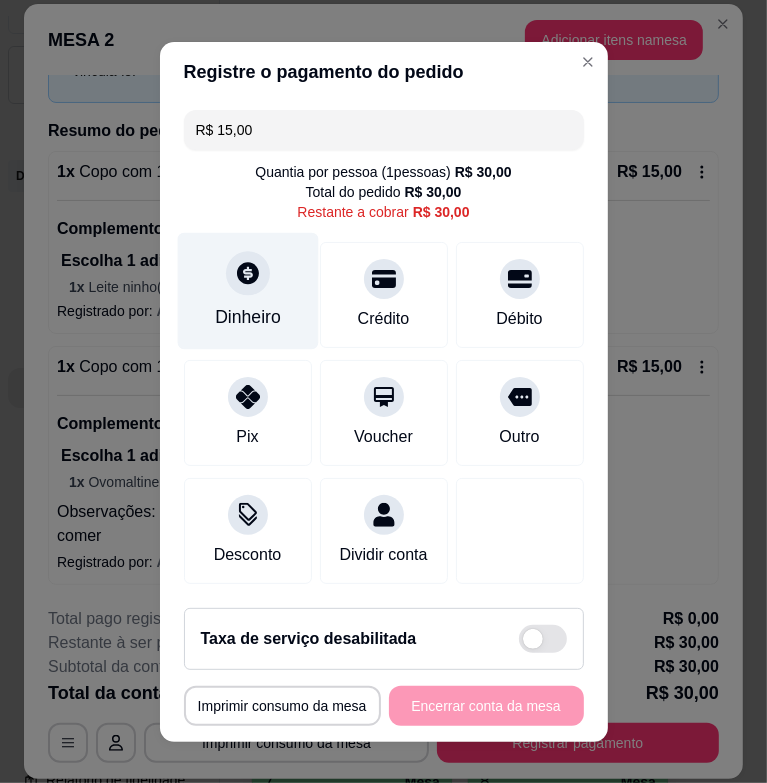 type on "R$ 15,00" 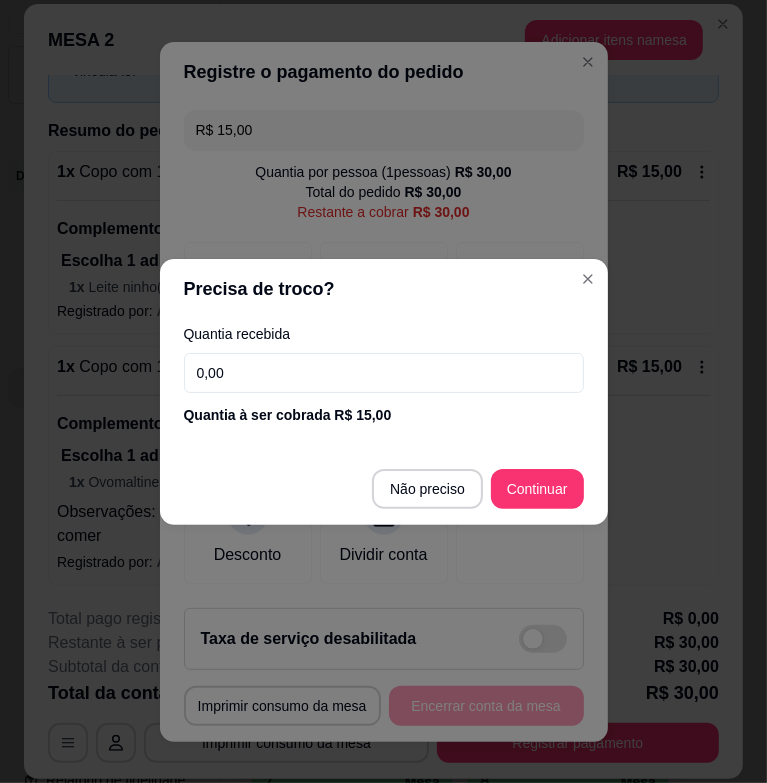 click on "0,00" at bounding box center [384, 373] 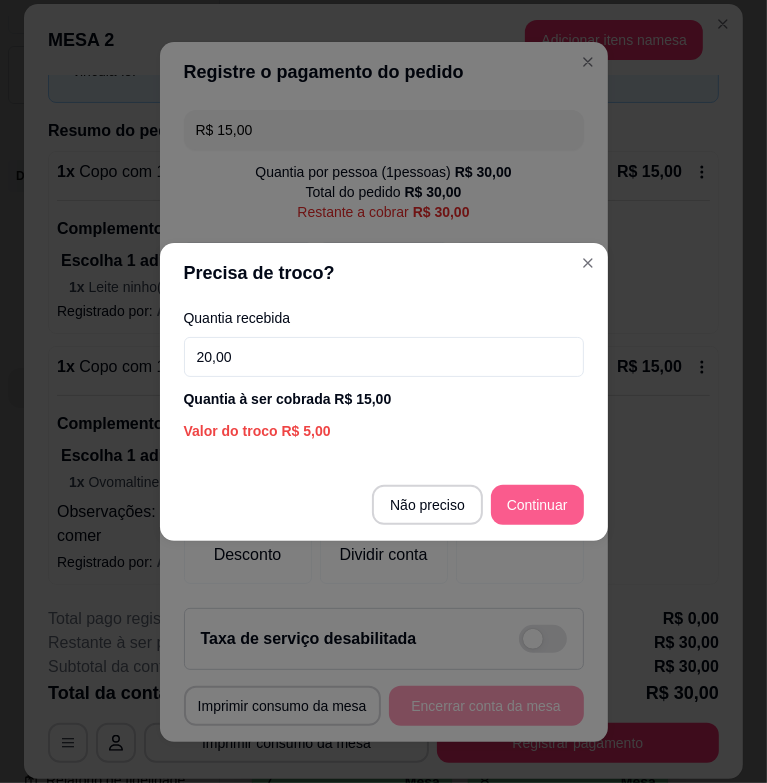 type on "20,00" 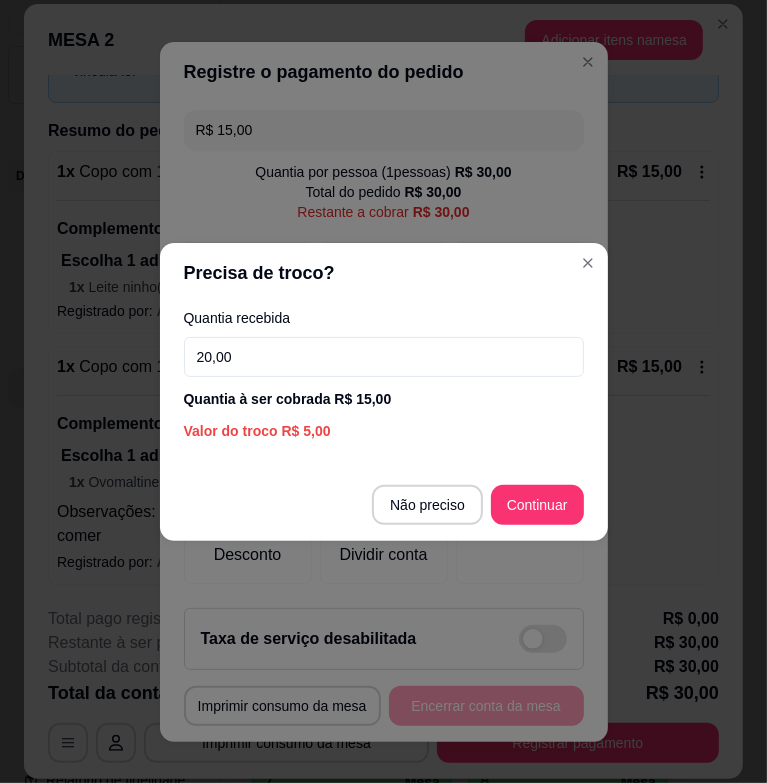 click on "Não preciso Continuar" at bounding box center (384, 505) 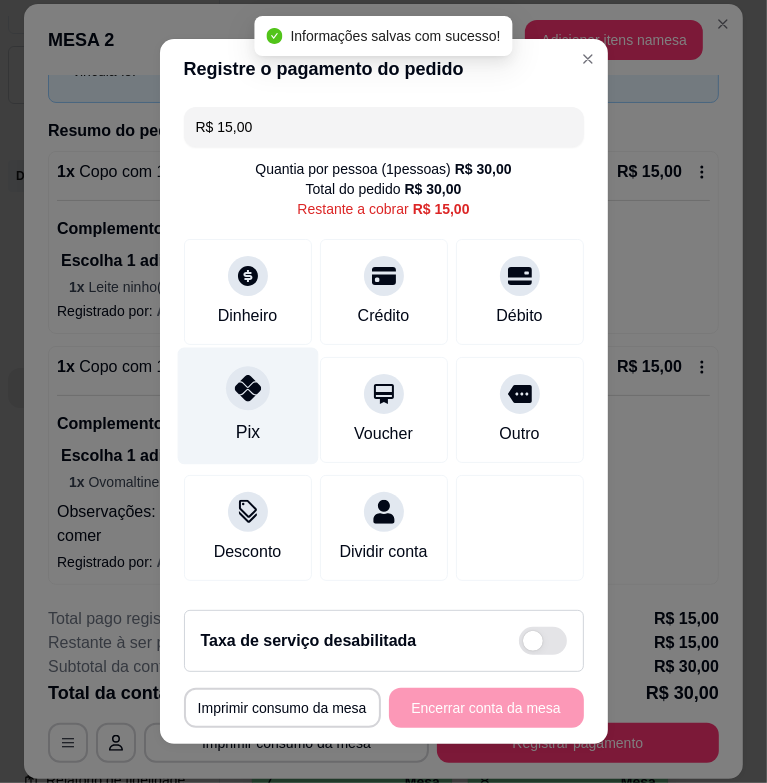 drag, startPoint x: 260, startPoint y: 398, endPoint x: 287, endPoint y: 435, distance: 45.80393 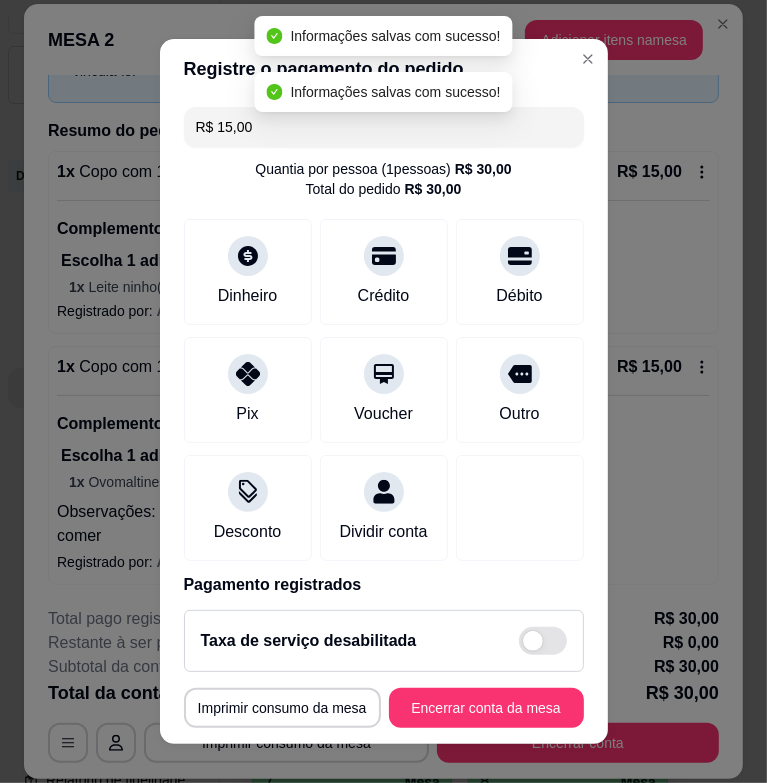 type on "R$ 0,00" 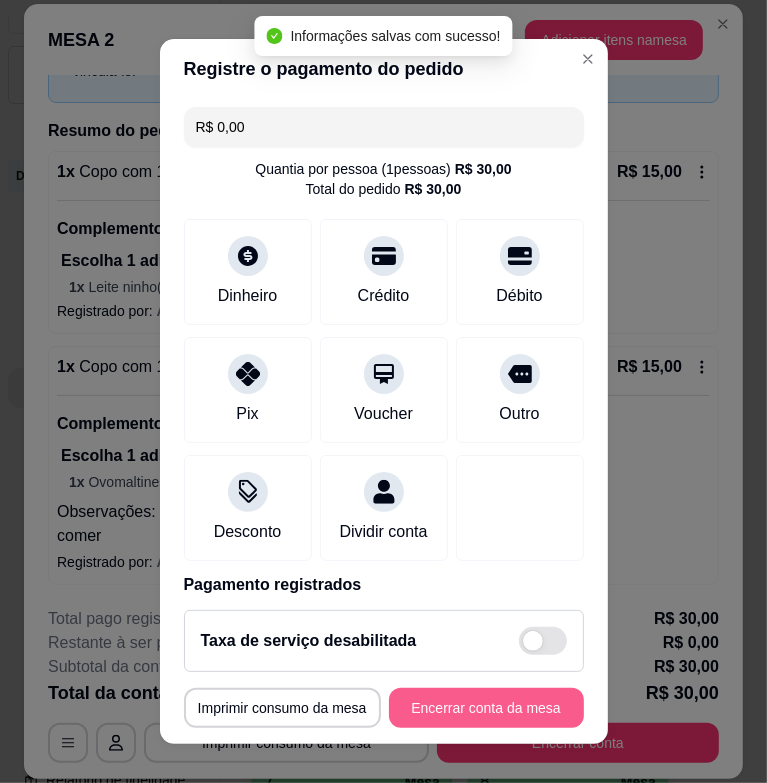 click on "Encerrar conta da mesa" at bounding box center [486, 708] 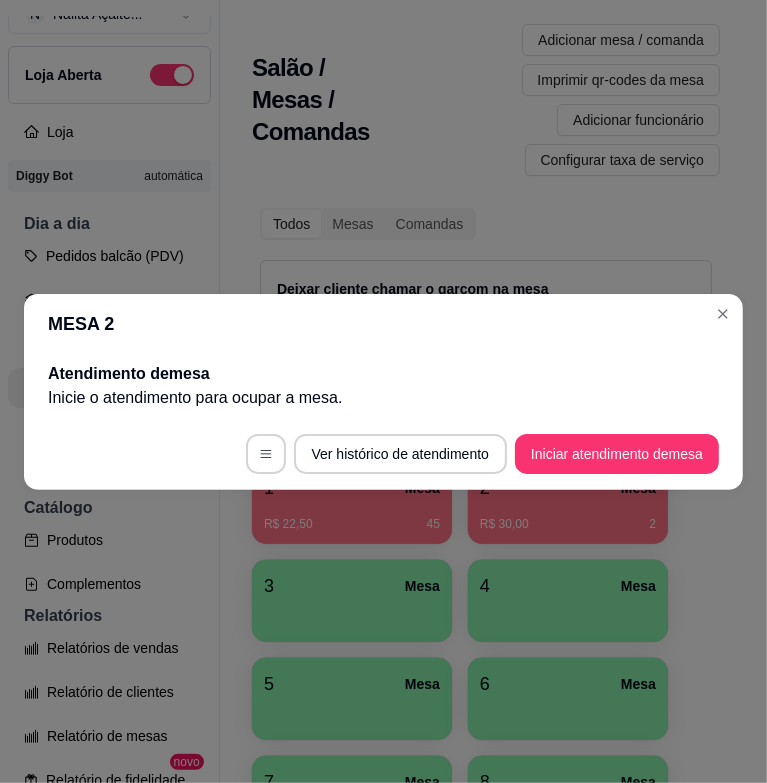 scroll, scrollTop: 0, scrollLeft: 0, axis: both 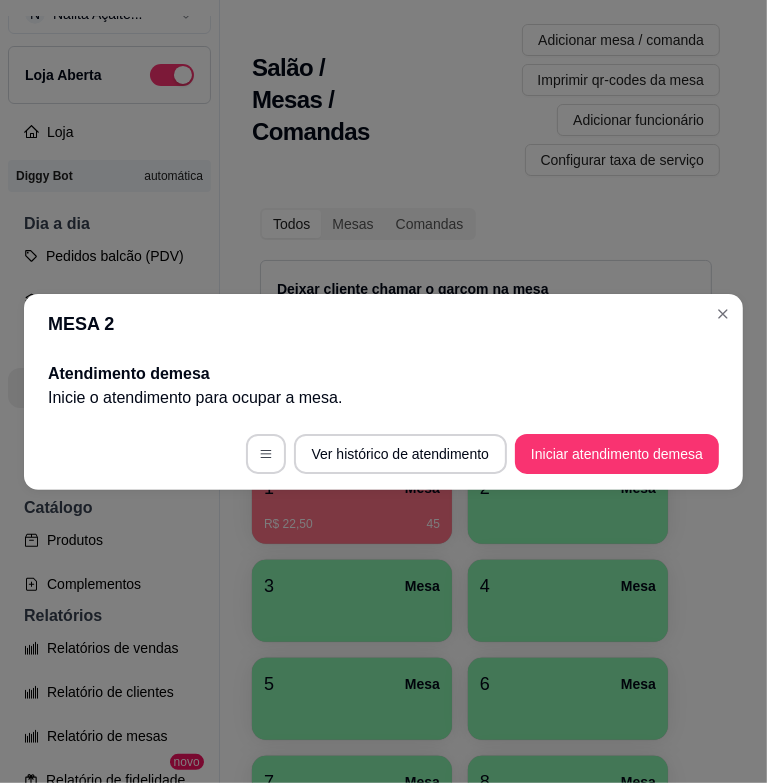 type 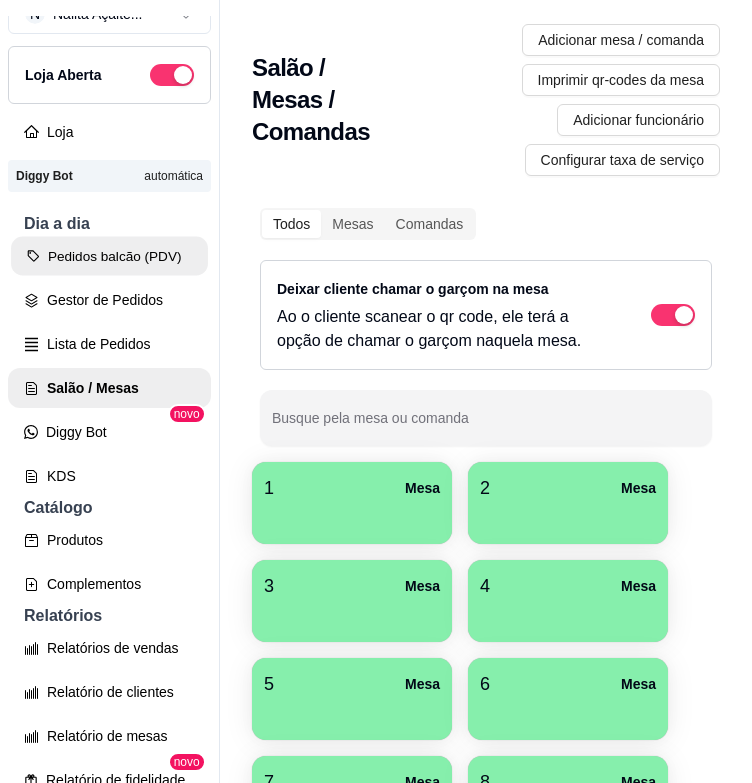 click on "Pedidos balcão (PDV)" at bounding box center (109, 256) 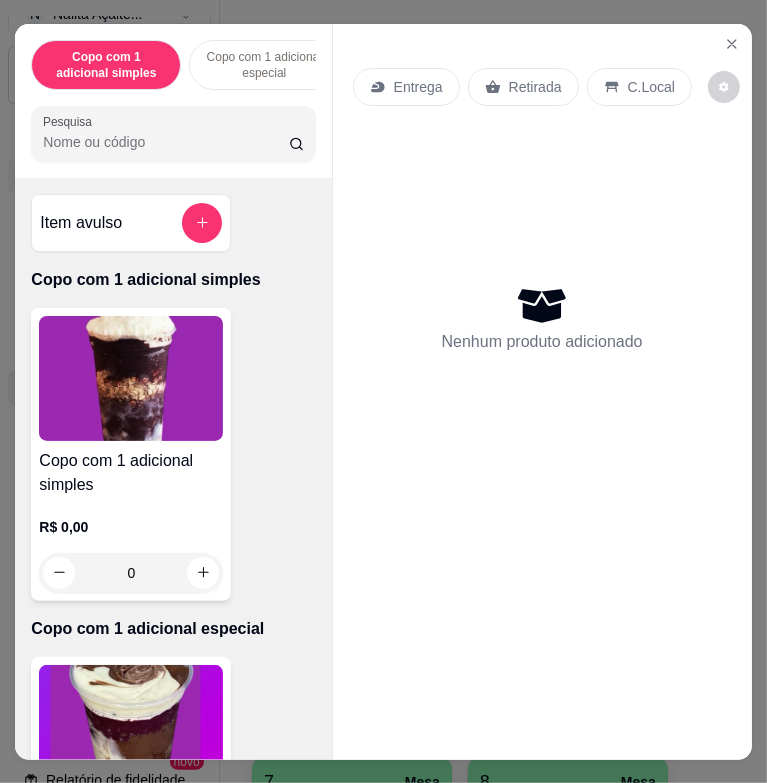 click on "Pesquisa" at bounding box center [165, 142] 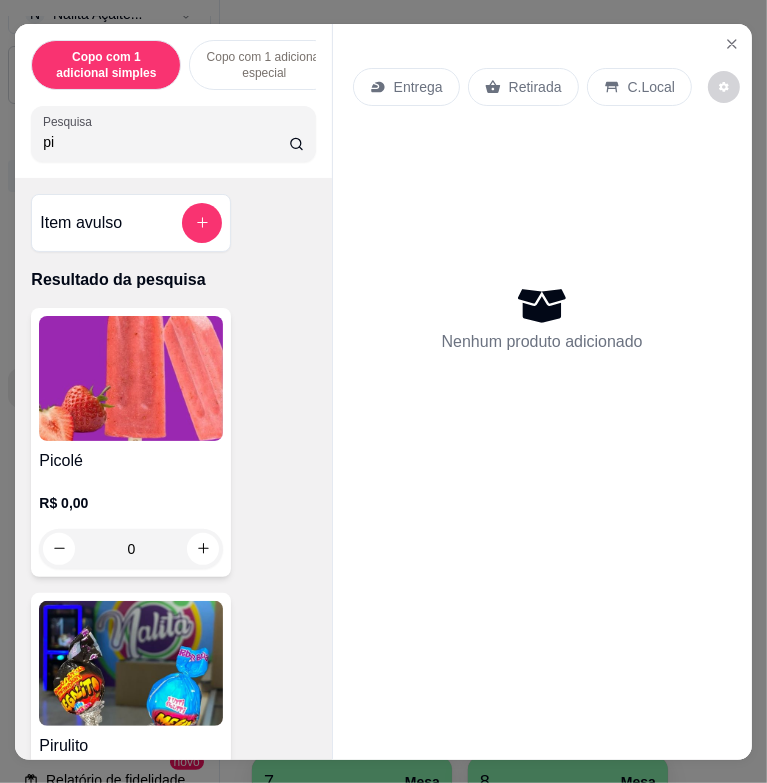 type on "pi" 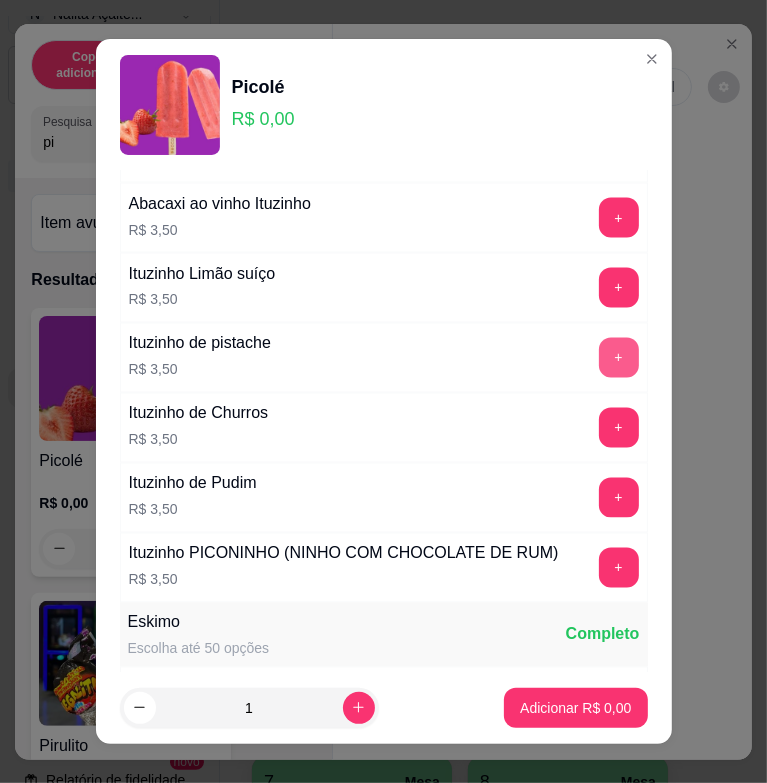 scroll, scrollTop: 2000, scrollLeft: 0, axis: vertical 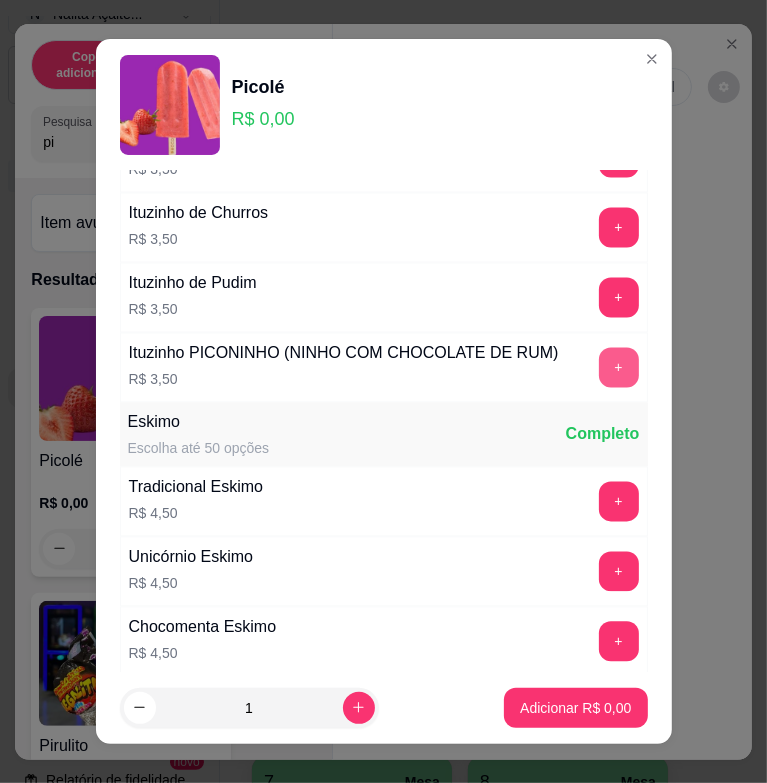 click on "+" at bounding box center (619, 368) 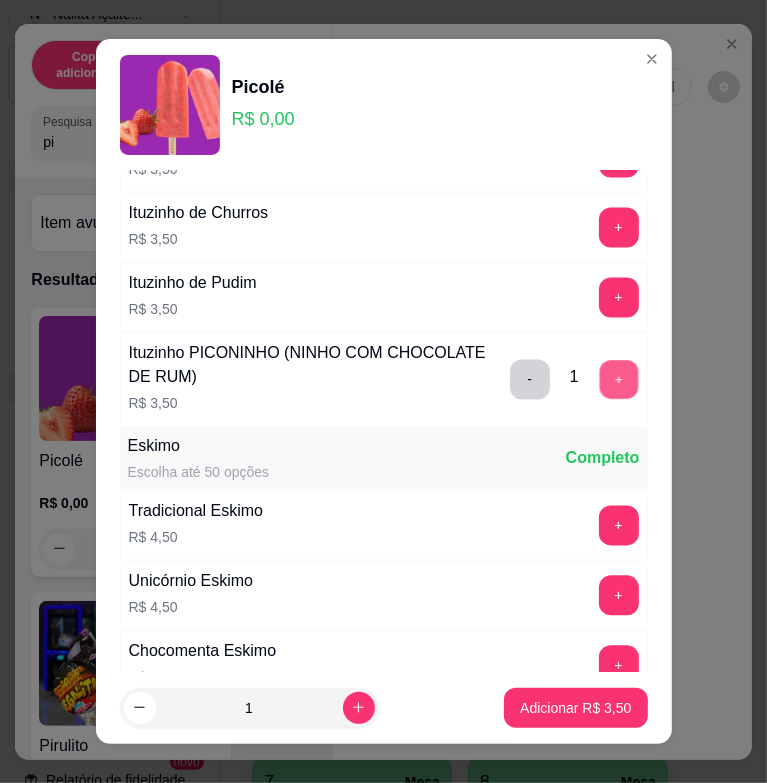 click on "+" at bounding box center [618, 380] 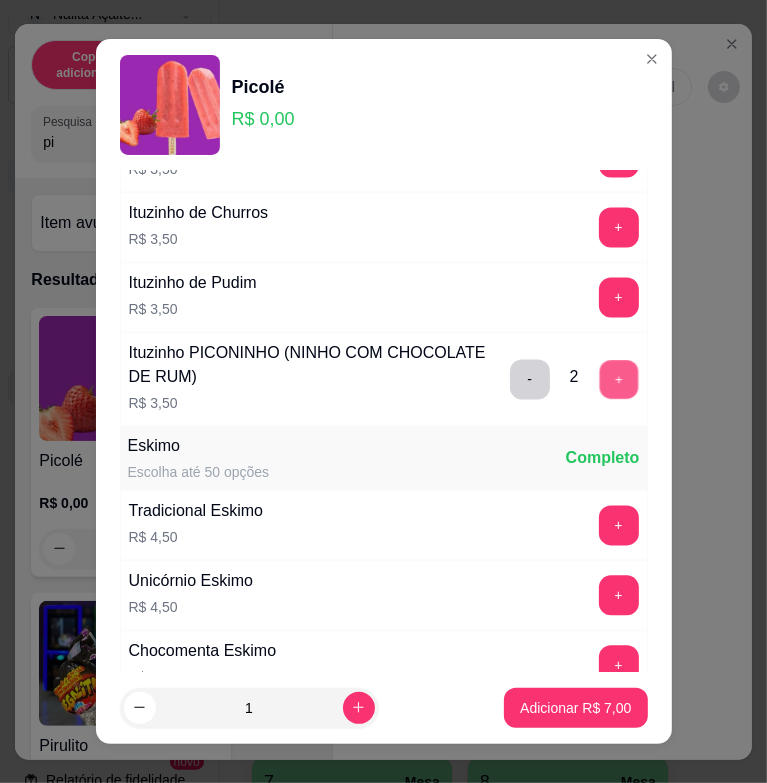 click on "+" at bounding box center [618, 380] 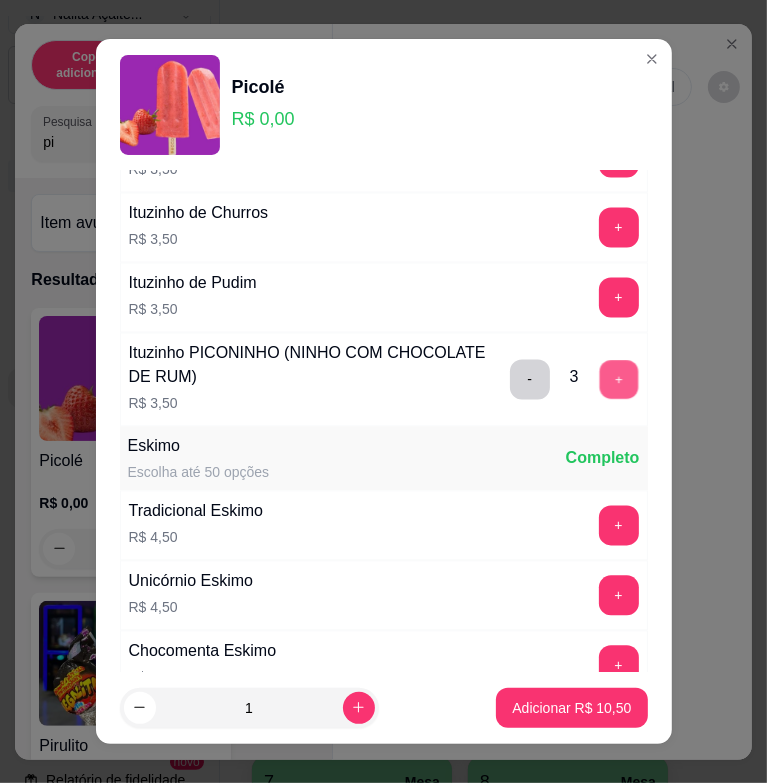 click on "+" at bounding box center (618, 380) 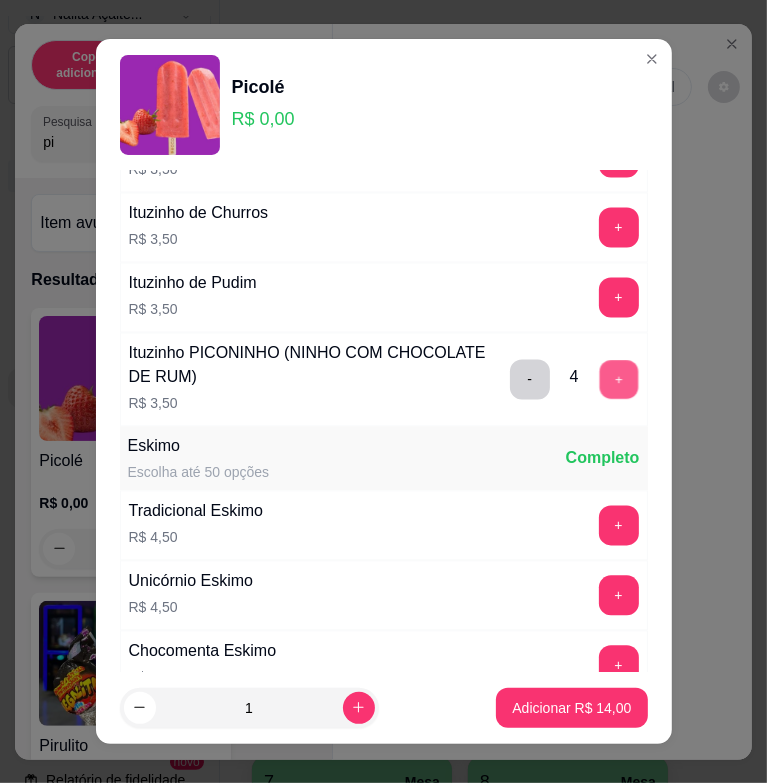 click on "+" at bounding box center [618, 380] 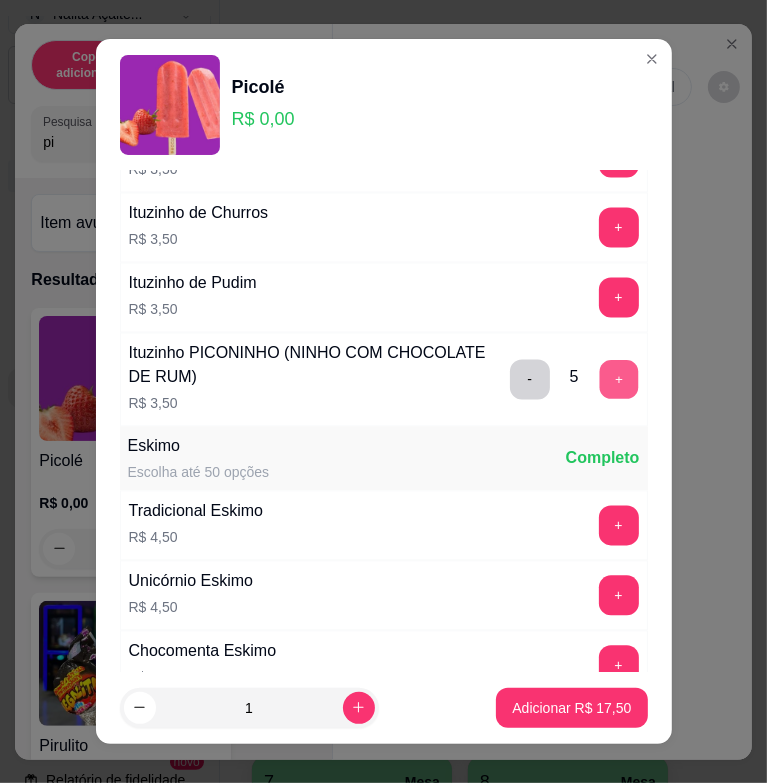 click on "+" at bounding box center (618, 380) 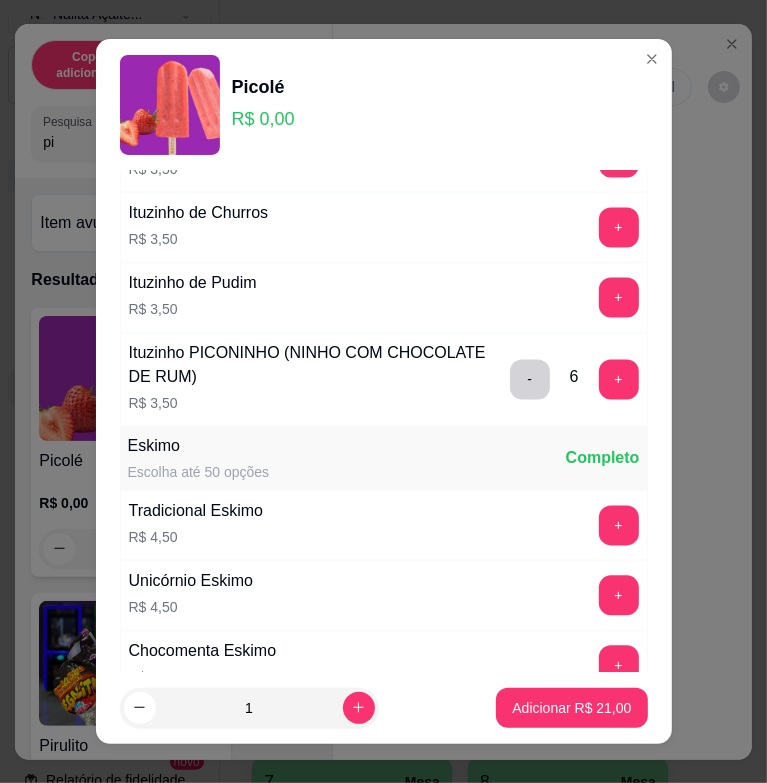 click on "Ituzinho PICONINHO (NINHO COM CHOCOLATE DE RUM) R$ 3,50 - 6 +" at bounding box center (384, 380) 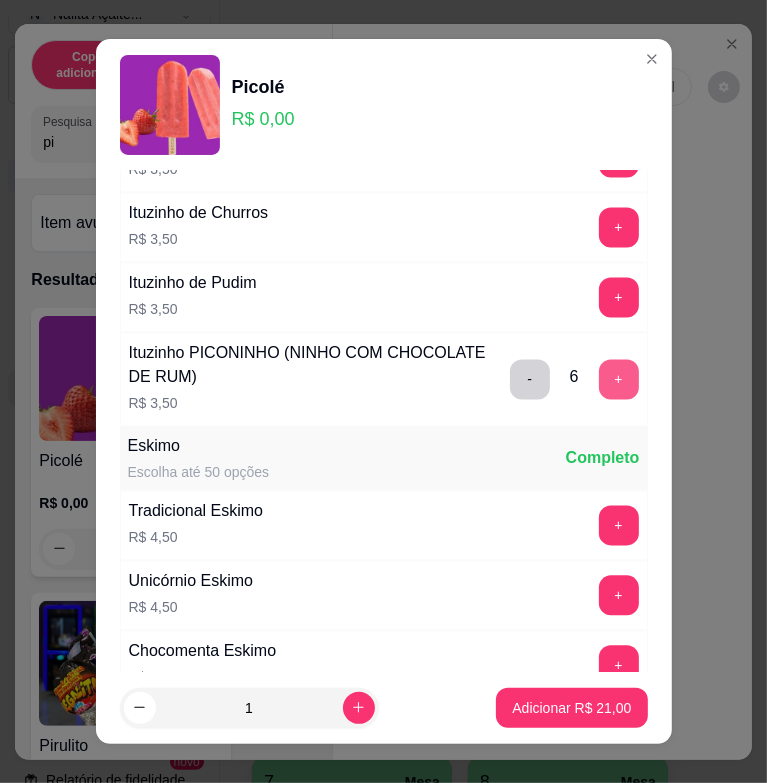 click on "+" at bounding box center [619, 380] 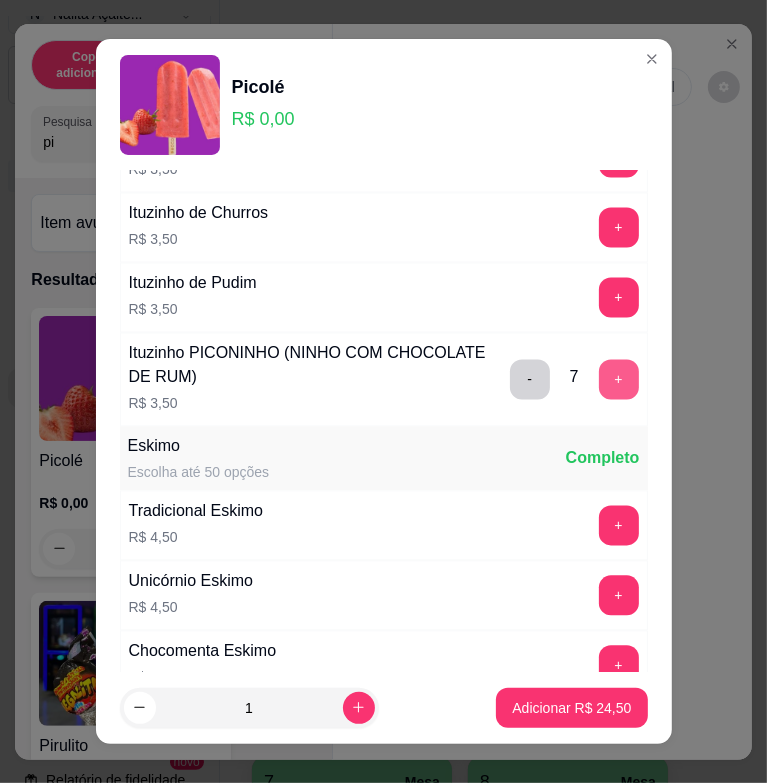 click on "+" at bounding box center (619, 380) 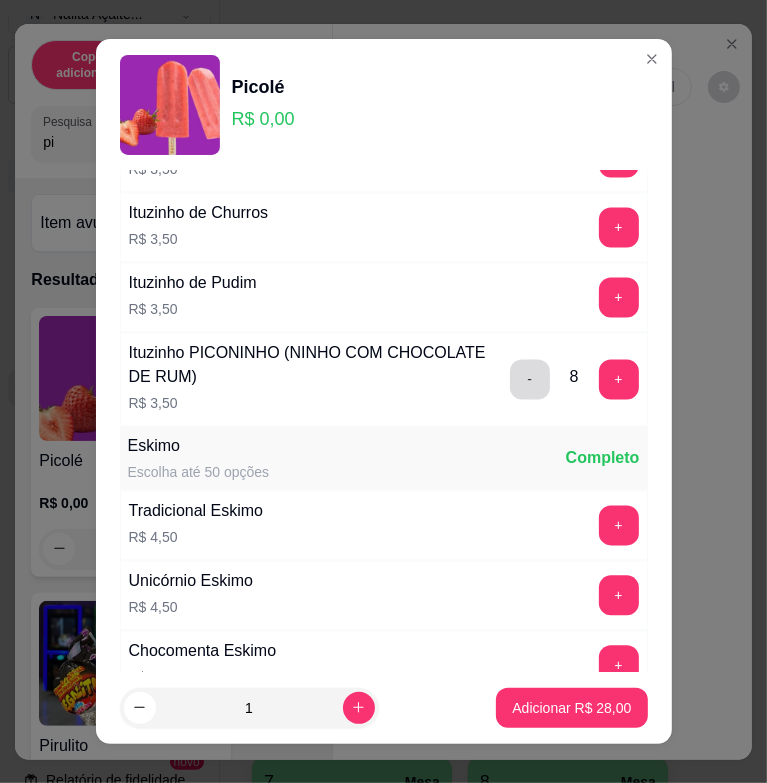click on "-" at bounding box center [530, 380] 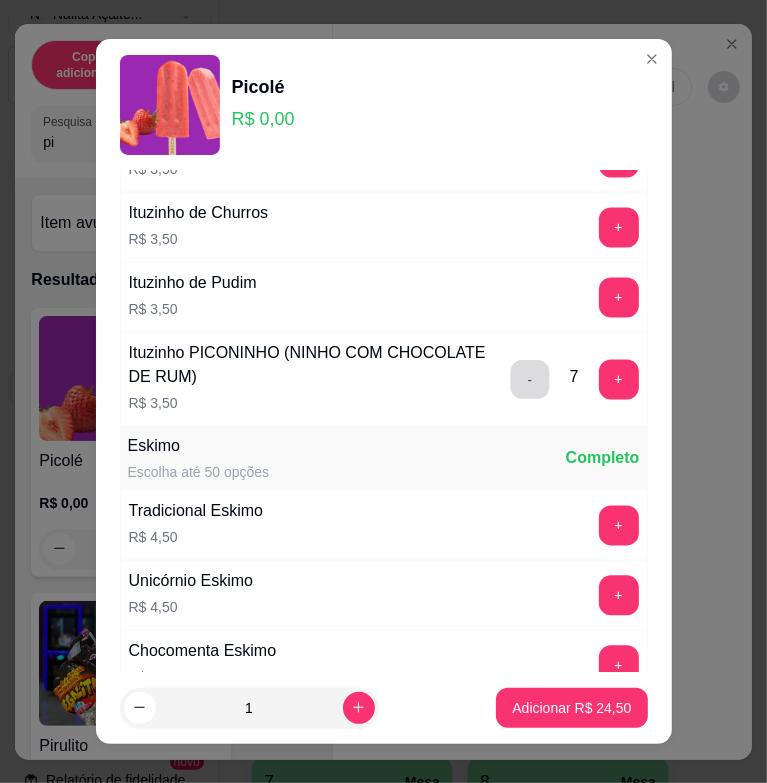click on "-" at bounding box center (529, 380) 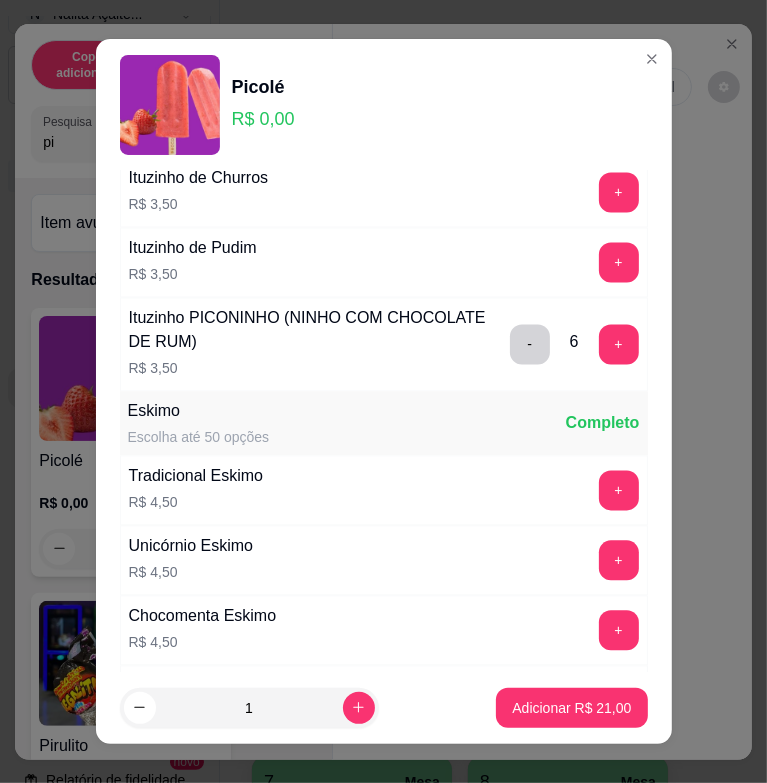 scroll, scrollTop: 1935, scrollLeft: 0, axis: vertical 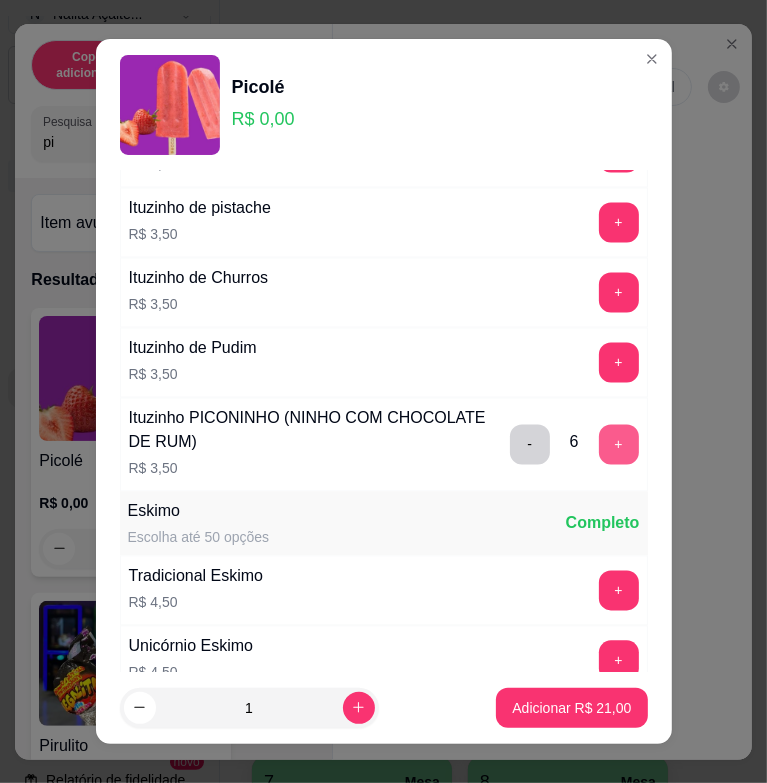 click on "+" at bounding box center [619, 445] 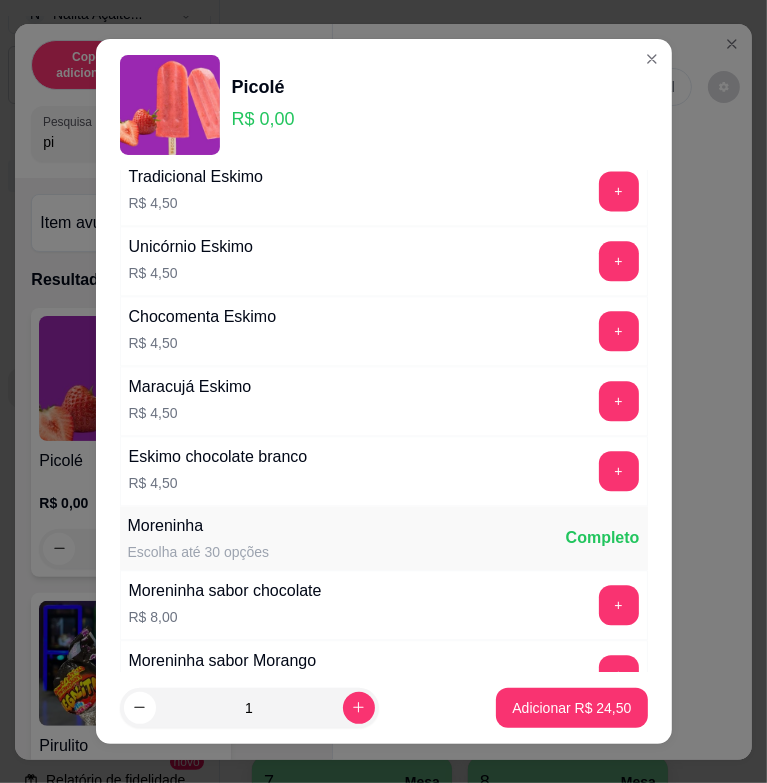 scroll, scrollTop: 2735, scrollLeft: 0, axis: vertical 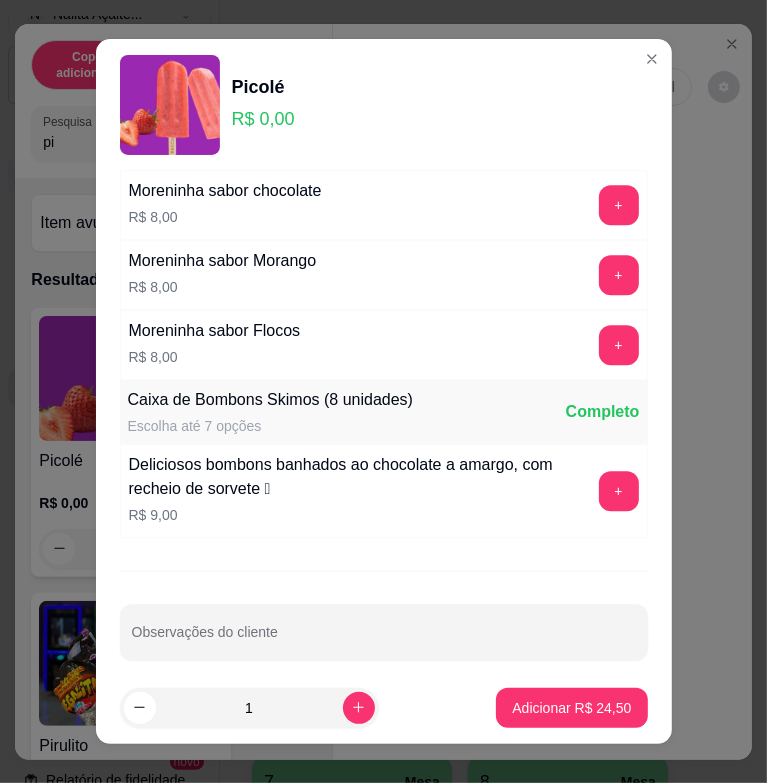 click on "Moreninha sabor Flocos R$ 8,00 +" at bounding box center (384, 345) 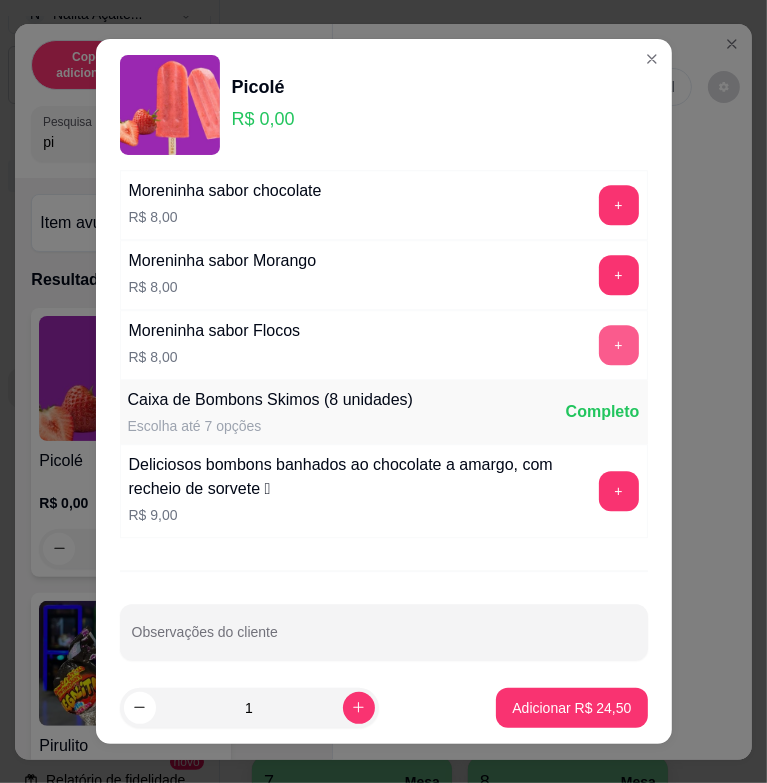 click on "+" at bounding box center (619, 345) 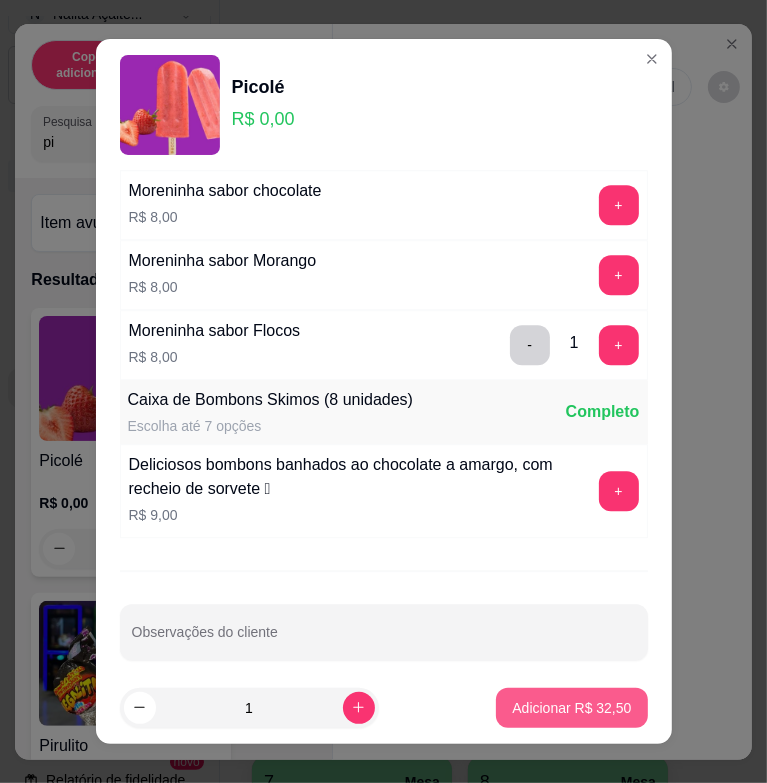 click on "Adicionar   R$ 32,50" at bounding box center [571, 708] 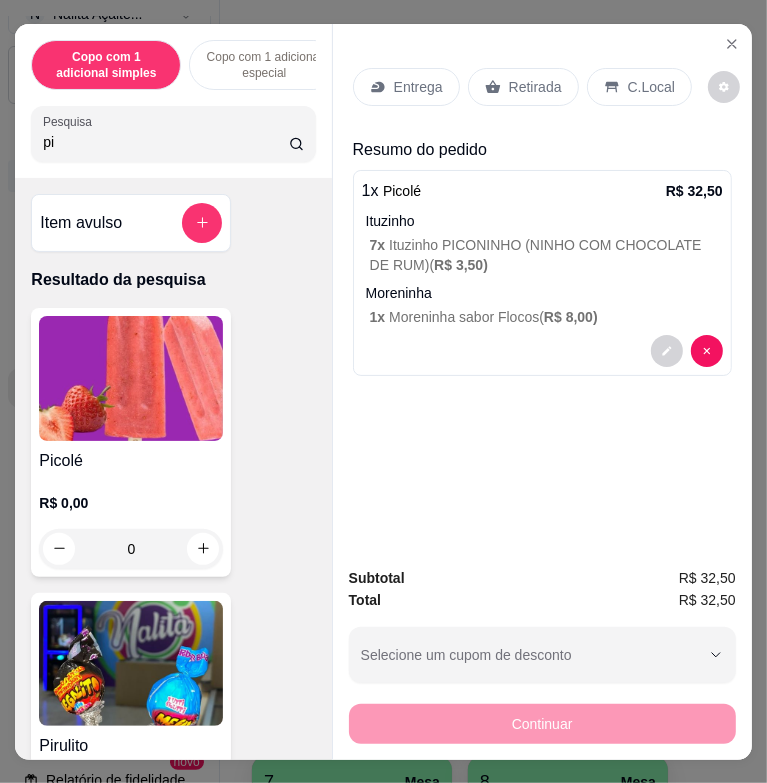 click on "C.Local" at bounding box center (639, 87) 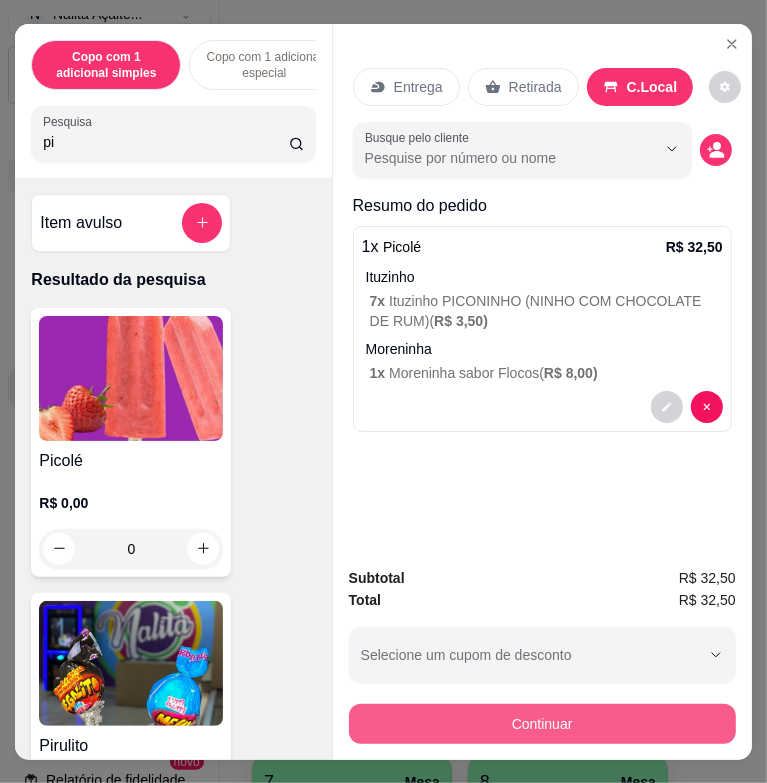 click on "Continuar" at bounding box center [542, 724] 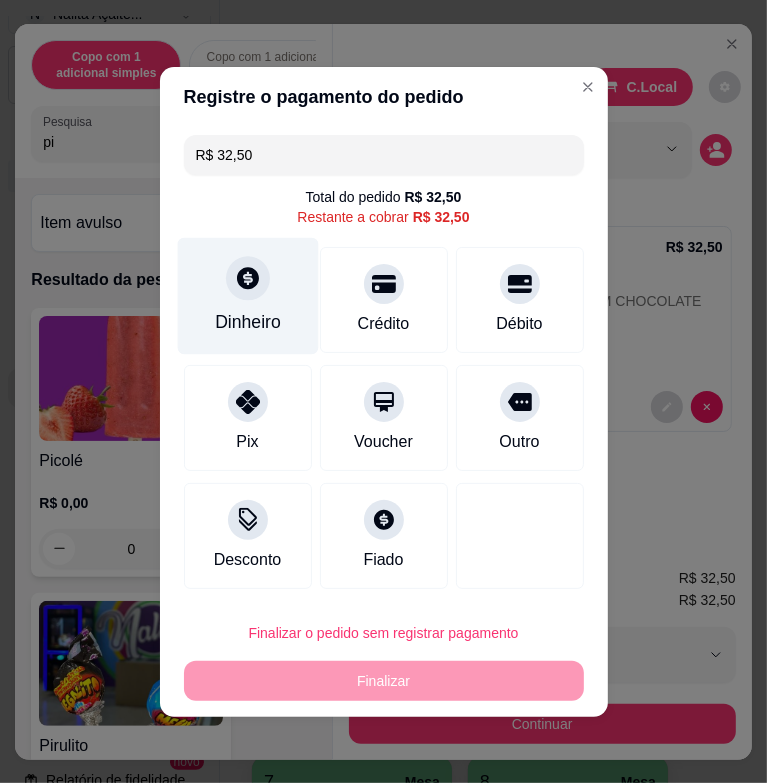 click 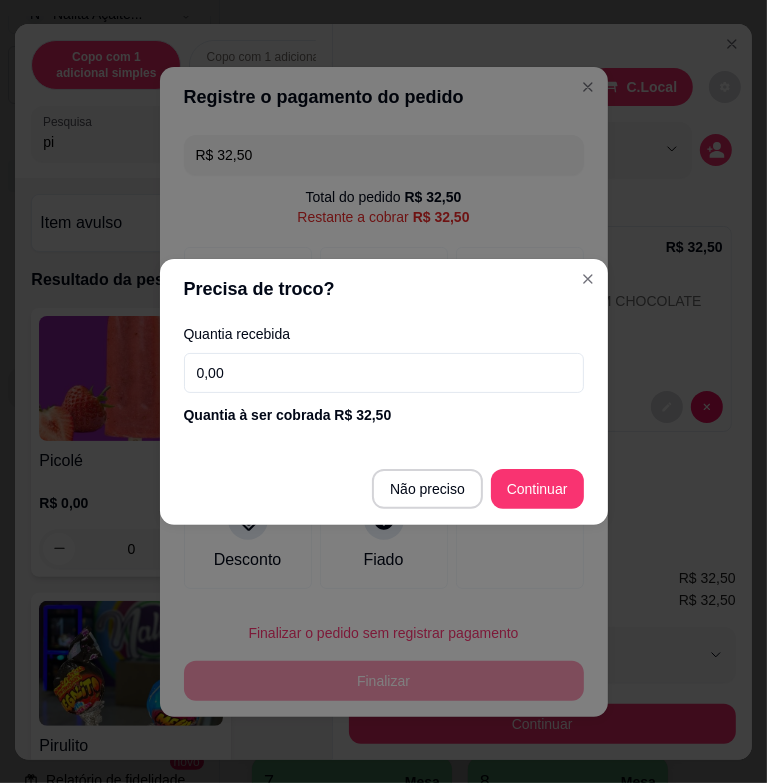 click on "Quantia recebida 0,00 Quantia à ser cobrada R$ 32,50" at bounding box center (384, 376) 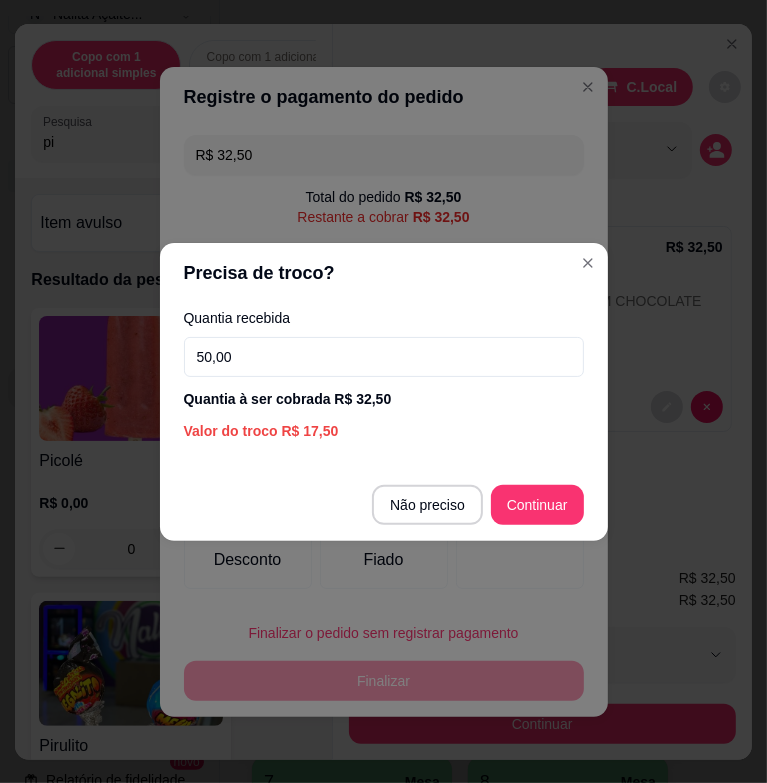 type on "50,00" 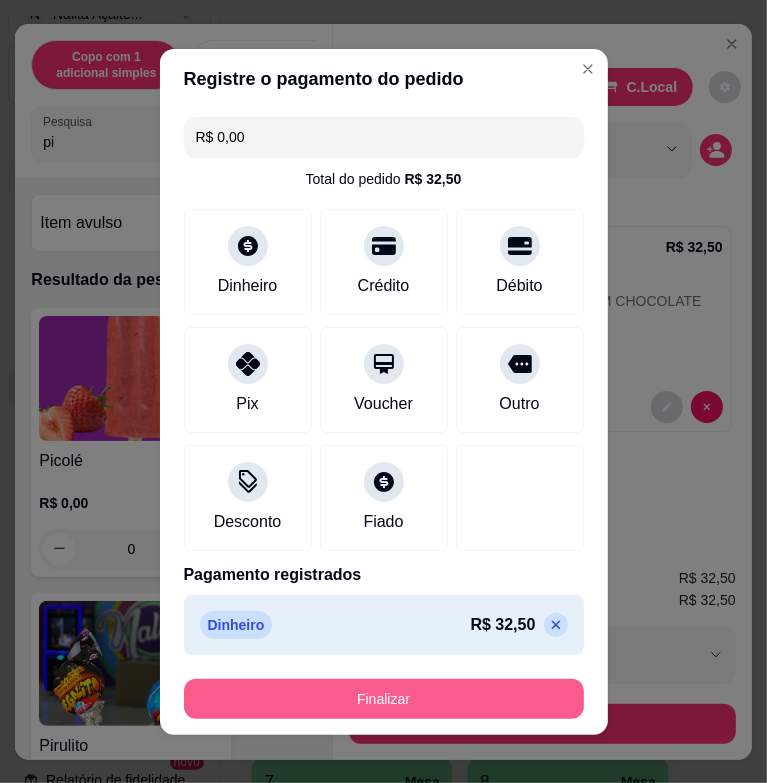 click on "Finalizar" at bounding box center (384, 699) 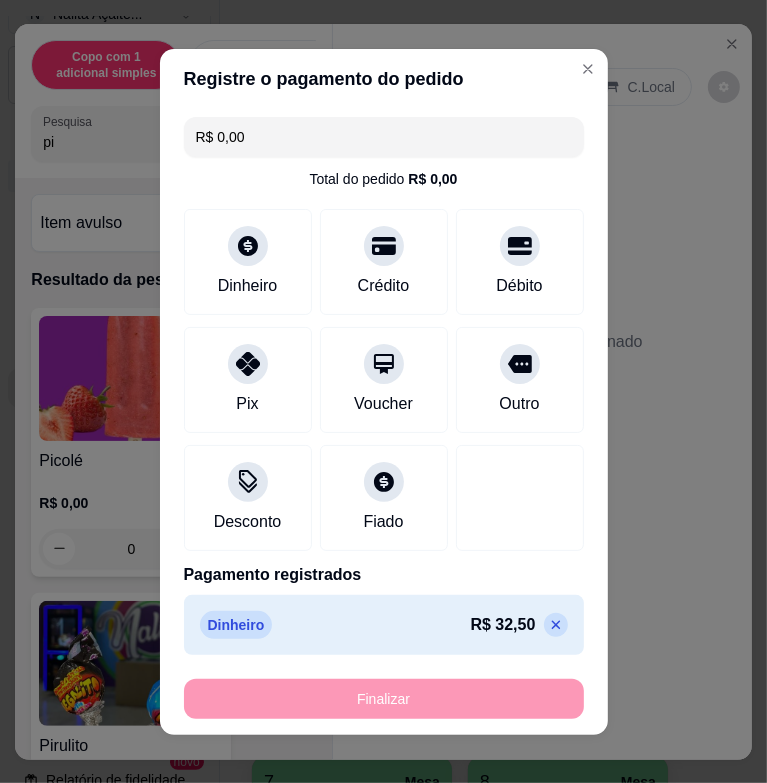 type on "-R$ 32,50" 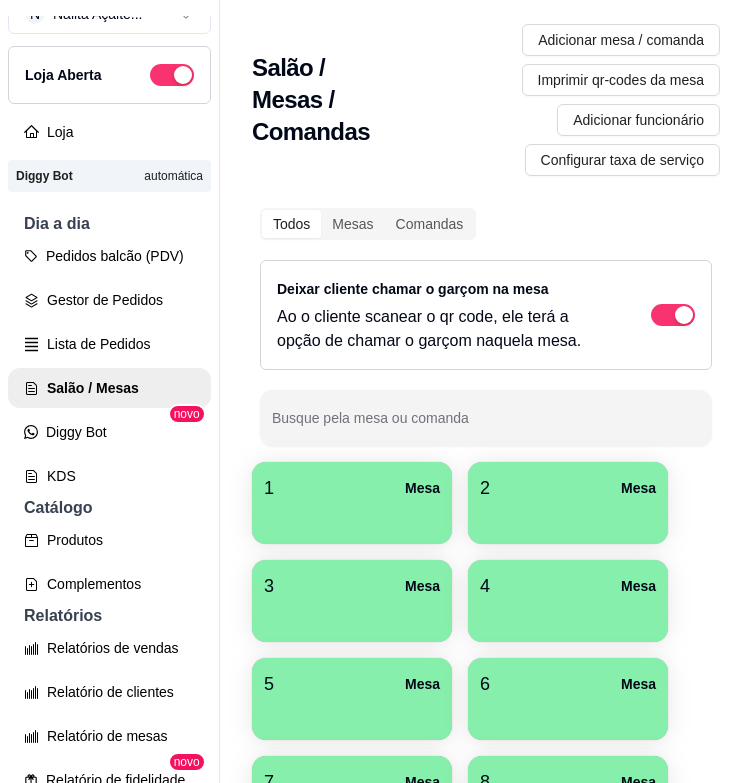 click on "1 Mesa" at bounding box center (352, 488) 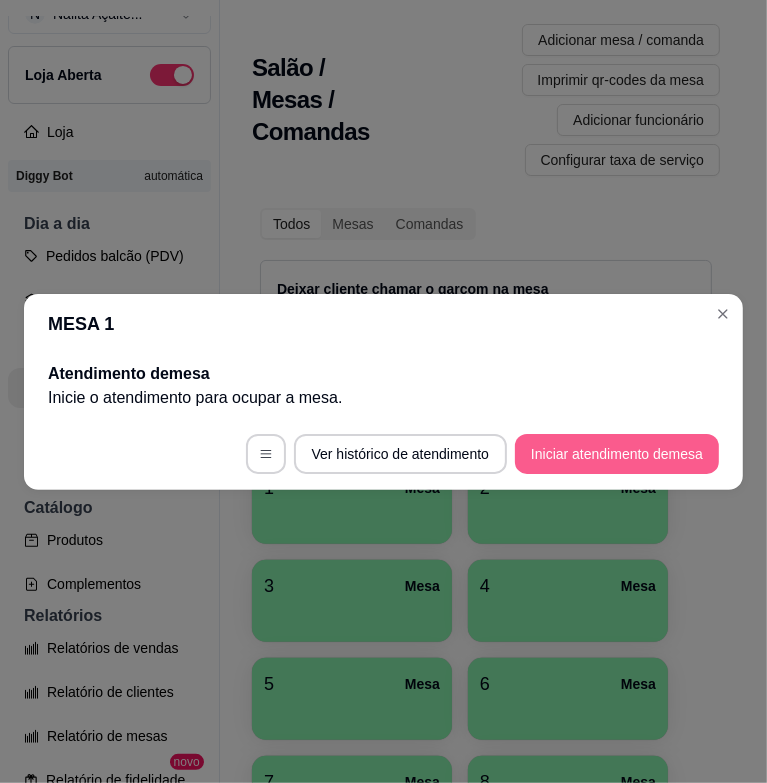 click on "Iniciar atendimento de  mesa" at bounding box center [617, 454] 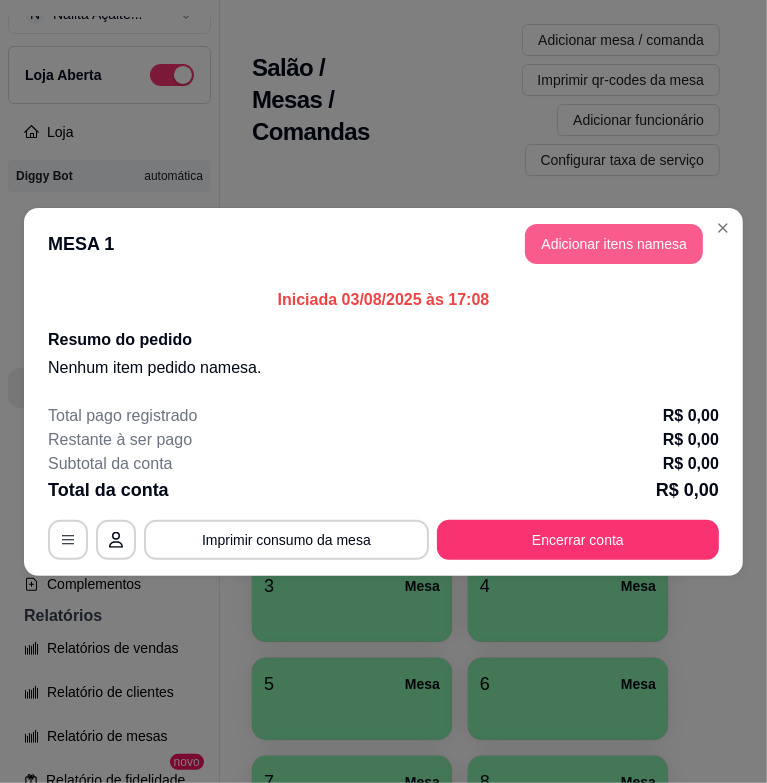 click on "Adicionar itens na  mesa" at bounding box center [614, 244] 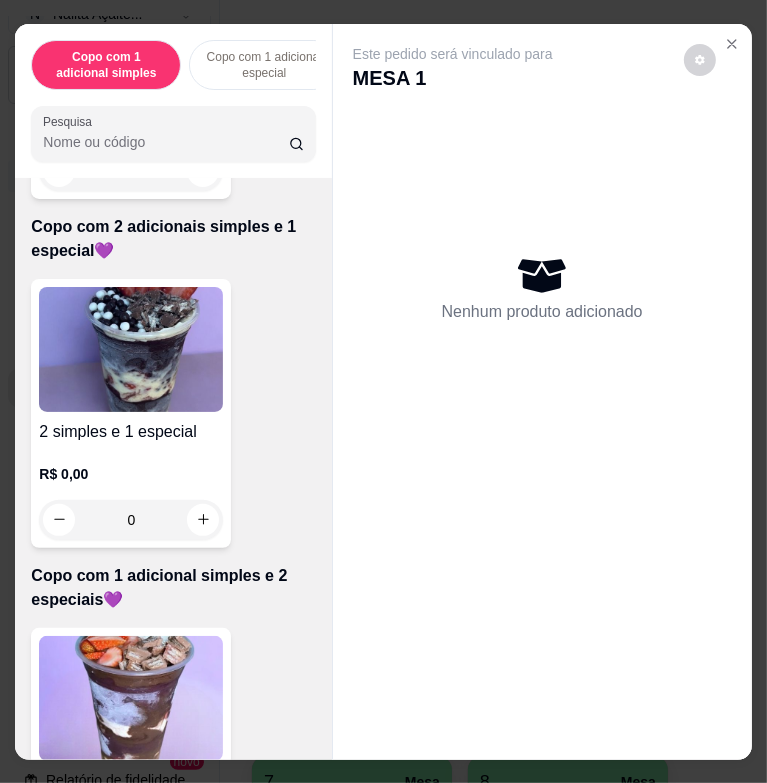 scroll, scrollTop: 1200, scrollLeft: 0, axis: vertical 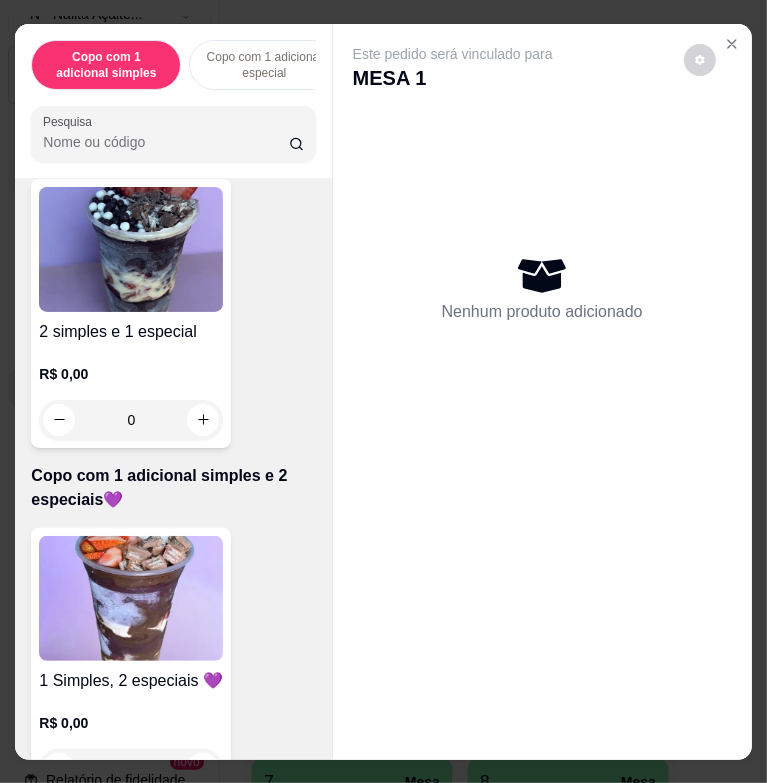 click at bounding box center [131, 598] 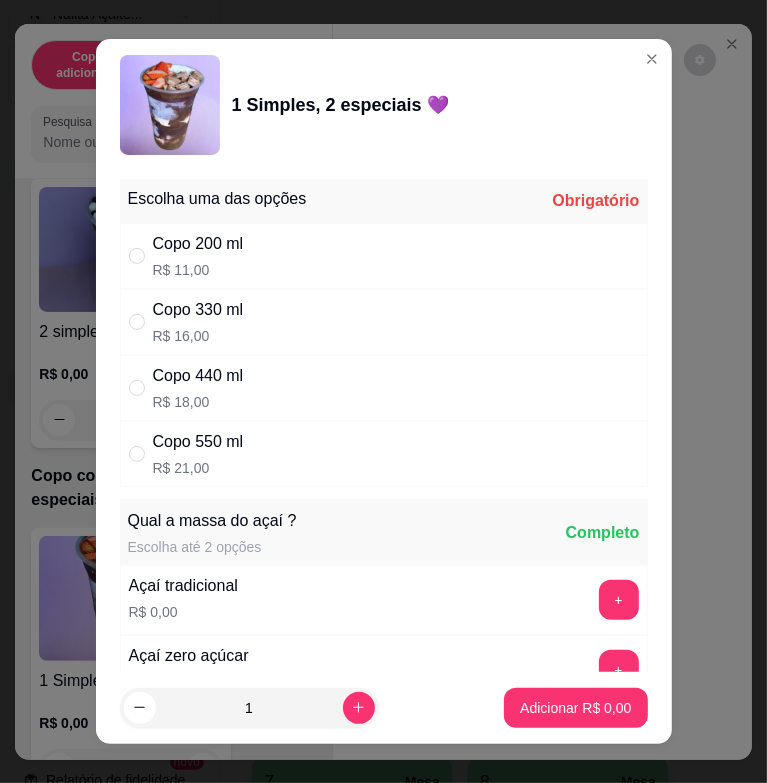 click on "Copo 440 ml  R$ 18,00" at bounding box center [384, 388] 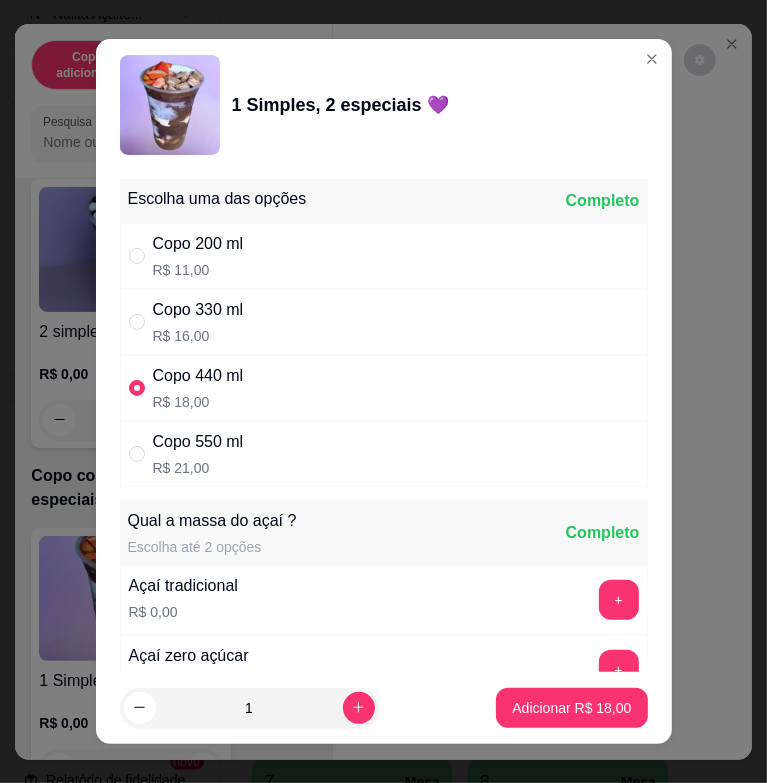 click on "Escolha uma das opções Completo Copo 200 ml R$ 11,00 Copo 330 ml R$ 16,00 Copo 440 ml R$ 18,00 Copo 550 ml R$ 21,00 Qual a massa do açaí ? Escolha até 2 opções Completo Açaí tradicional R$ 0,00 + Açaí zero açúcar R$ 3,00 + Açaí com maracujá R$ 3,00 + Açaí com paçoca R$ 3,00 + Açaí trufa branca R$ 3,00 + Açaí com avelã R$ 3,00 + Cupuaçu R$ 3,00 + Açaí com creme de ninho R$ 3,00 + Açaí c/ yogurt natural R$ 3,00 + Açaí com morango R$ 3,00 + Escolha 1 adicional simples Escolha até 1 opção Completo Granola R$ 0,00 + Chocoball R$ 0,00 + Paçoca R$ 0,00 + Confete R$ 0,00 + Banana R$ 0,00 + Castanha R$ 0,00 + Leite ninho R$ 0,00 + Ovomaltine R$ 0,00 + Powerball R$ 0,00 + Leite condensado R$ 0,00 + Gotas de chocolate R$ 0,00 + Escolha até 2 adicionais especiais Escolha 1 opção. Obrigatório Nutella R$ 0,00 + Laka R$ 0,00 + Creme de bombom R$ 0,00 + Creme de paçoca R$ 0,00 + Creme de bis branco R$ 0,00 + Creme de ovomaltine + + + +" at bounding box center (384, 421) 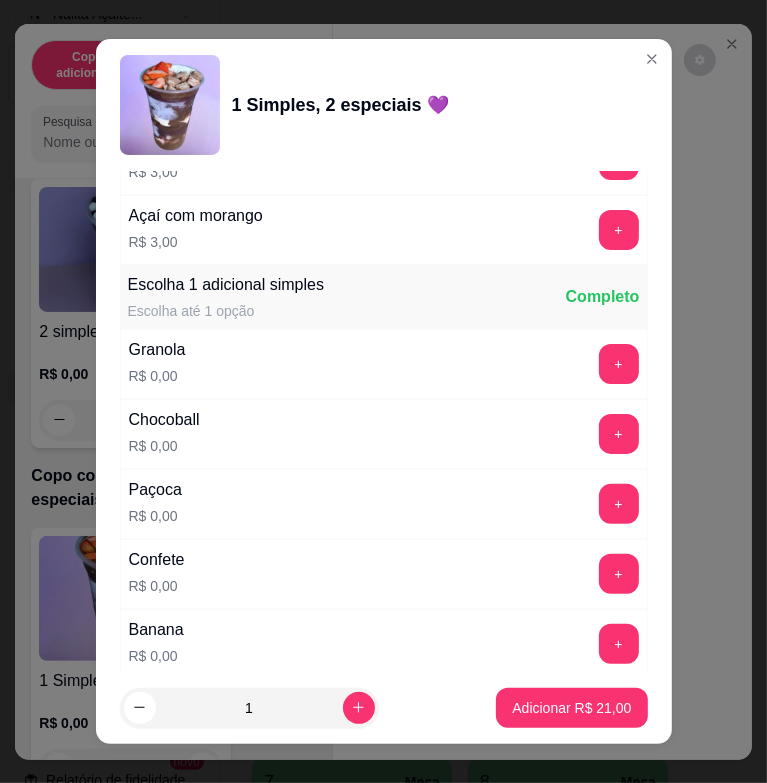 scroll, scrollTop: 1400, scrollLeft: 0, axis: vertical 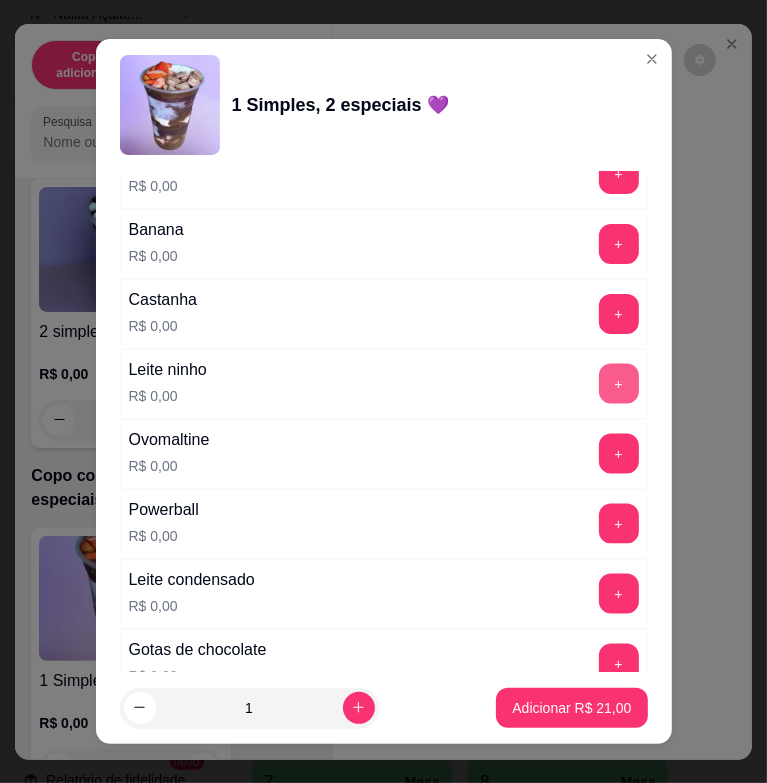 click on "+" at bounding box center (619, 384) 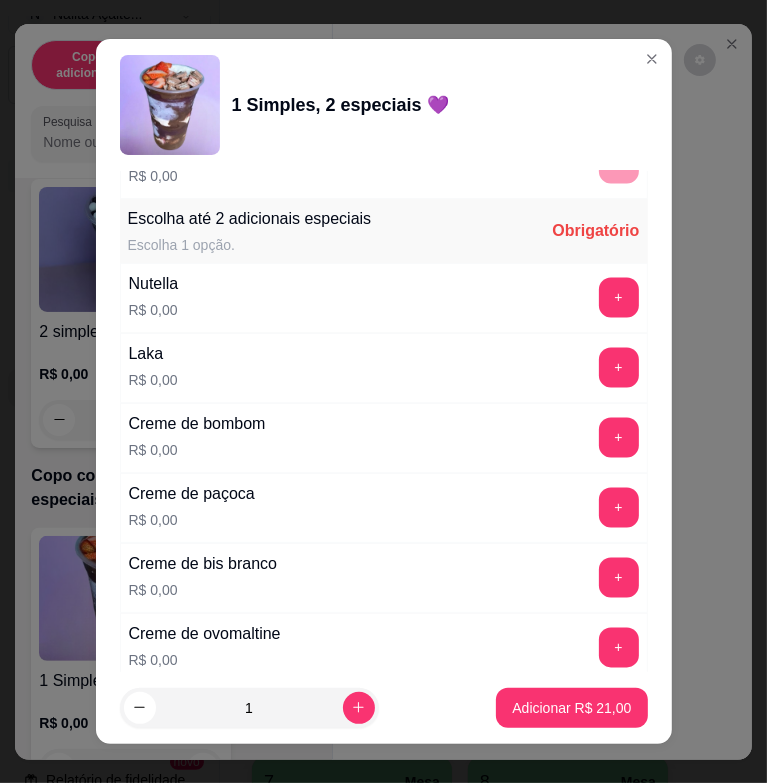 scroll, scrollTop: 2000, scrollLeft: 0, axis: vertical 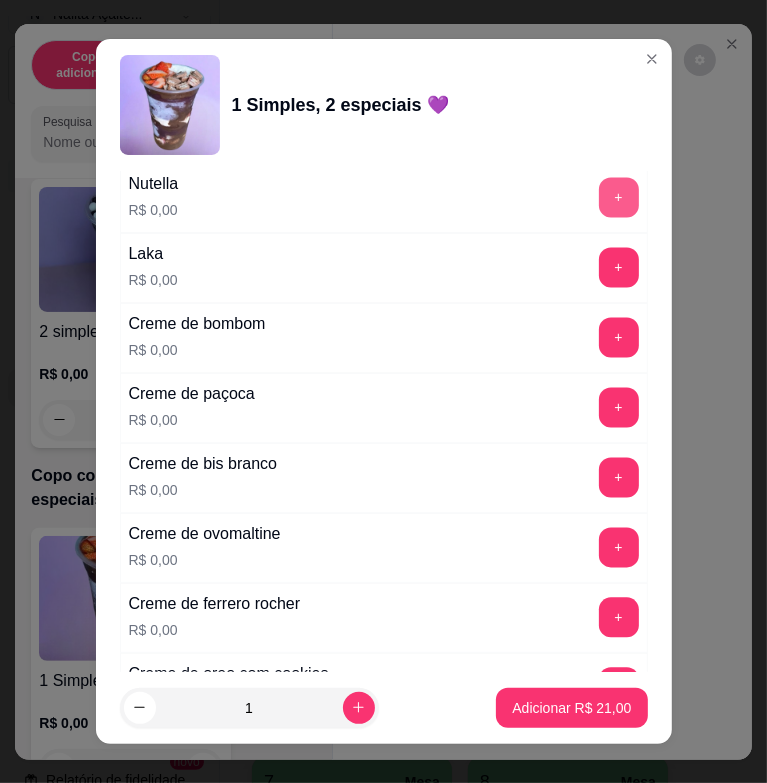 click on "+" at bounding box center (619, 198) 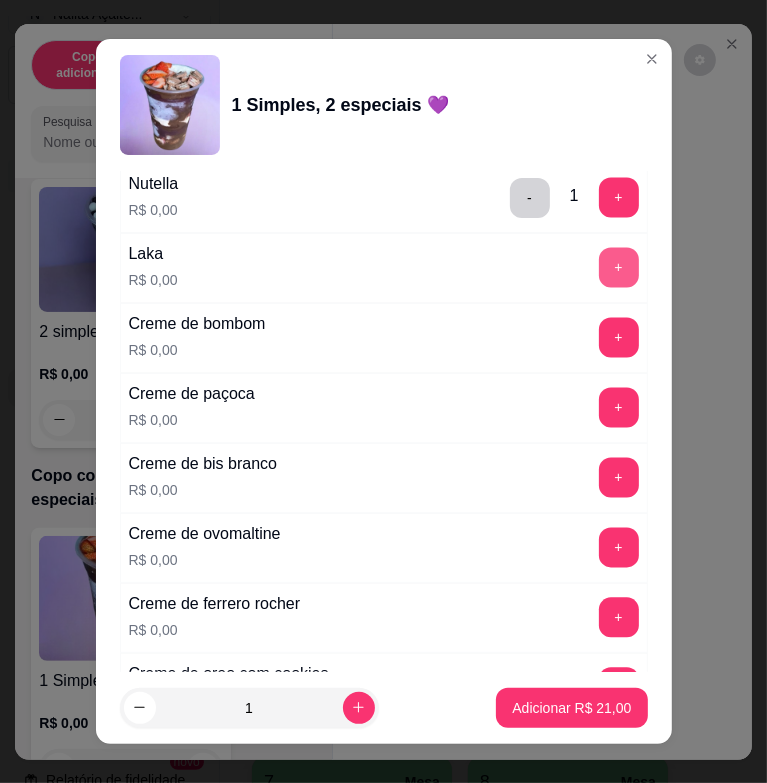 click on "+" at bounding box center [619, 268] 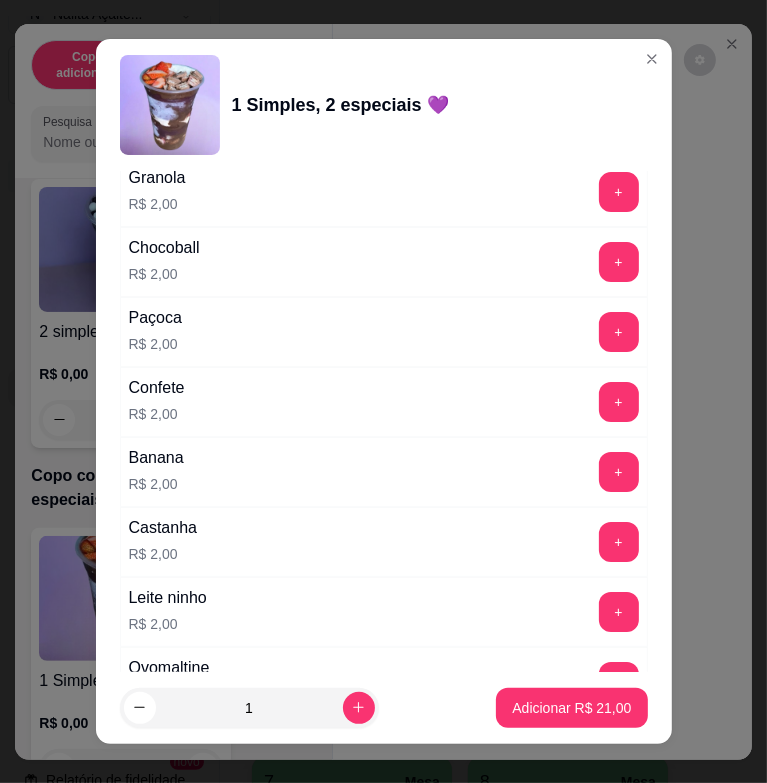 scroll, scrollTop: 3600, scrollLeft: 0, axis: vertical 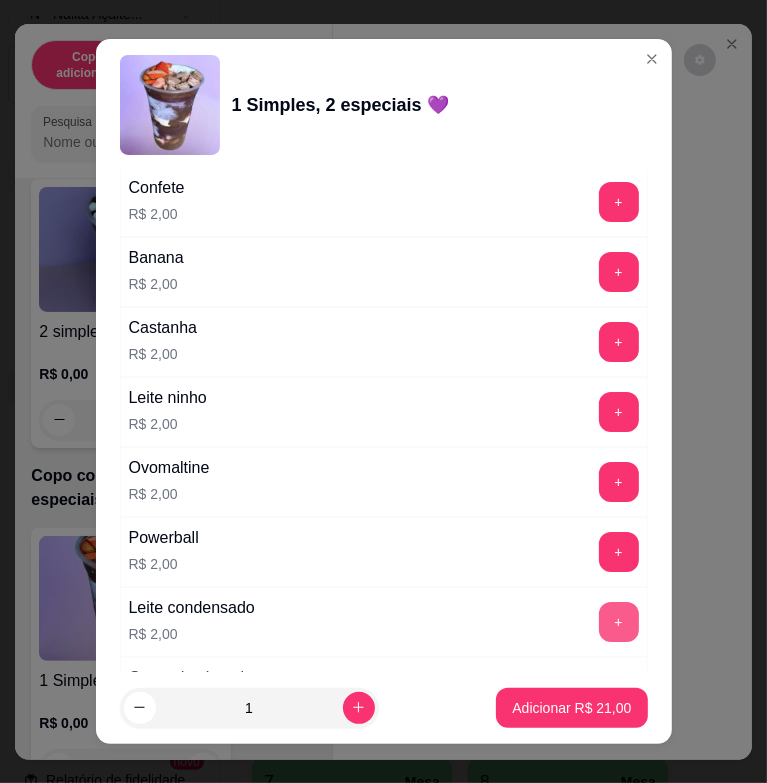 click on "+" at bounding box center [619, 622] 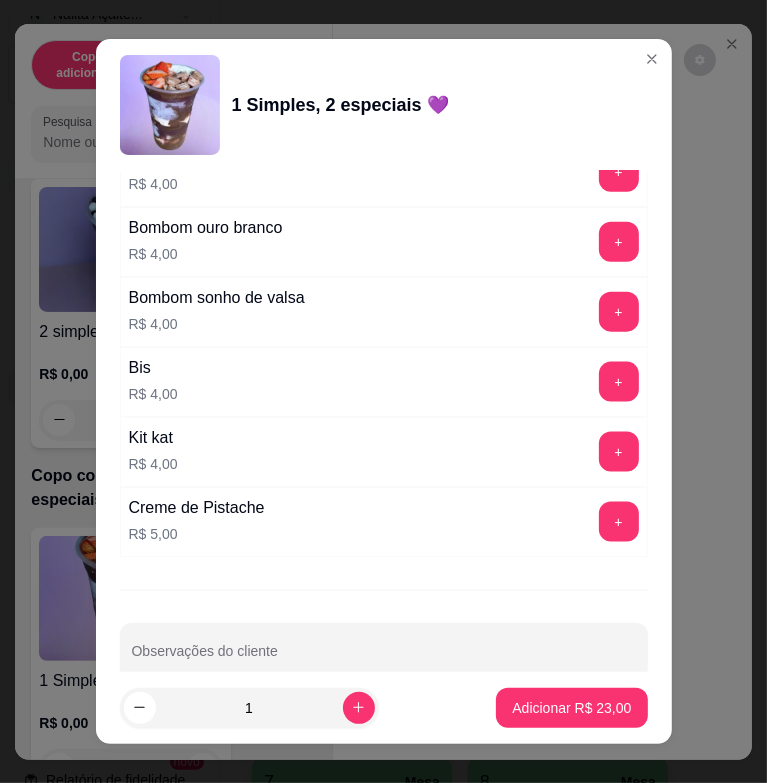 scroll, scrollTop: 5104, scrollLeft: 0, axis: vertical 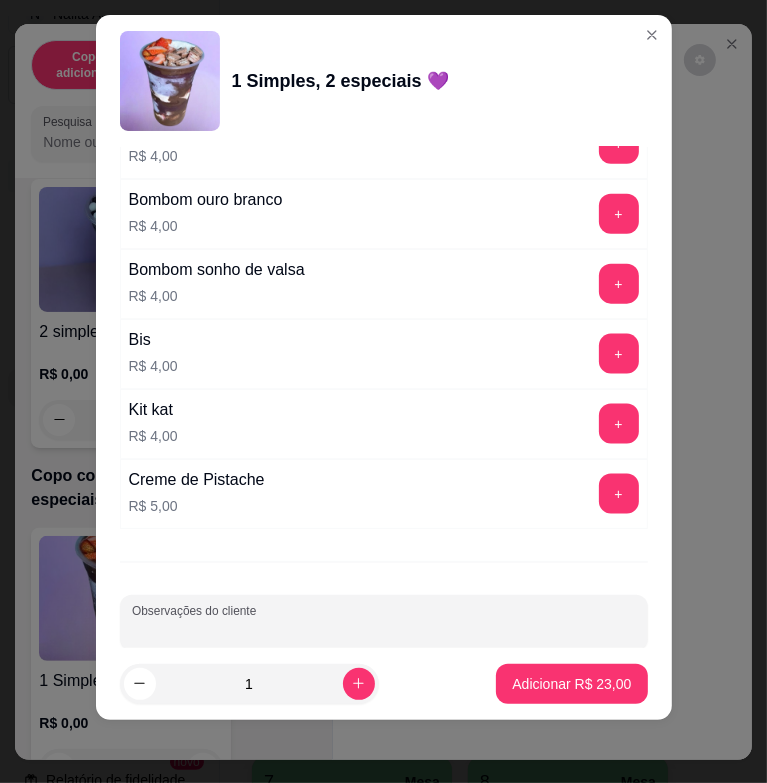 click on "Observações do cliente" at bounding box center (384, 631) 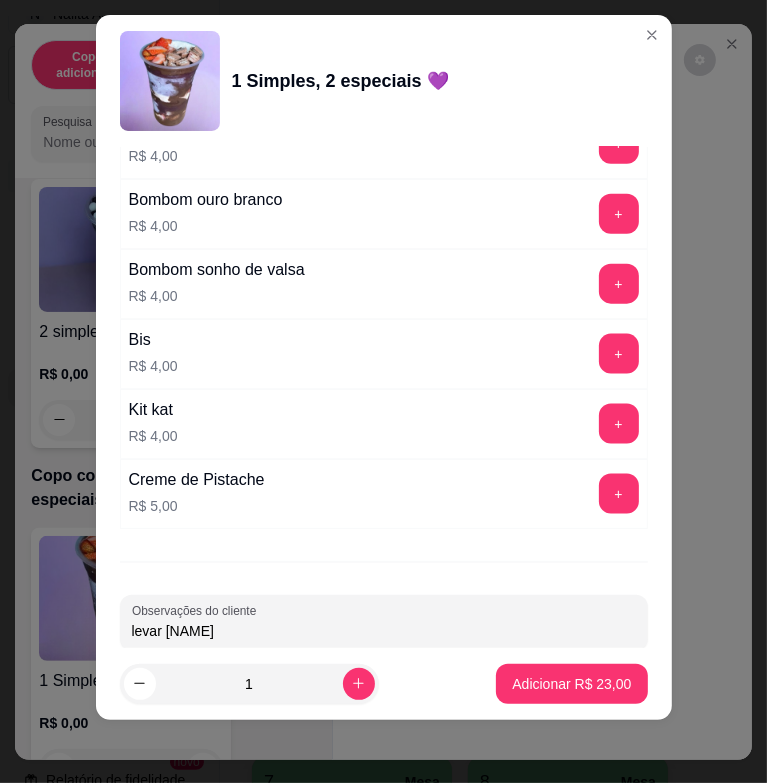 type on "levar [NAME]" 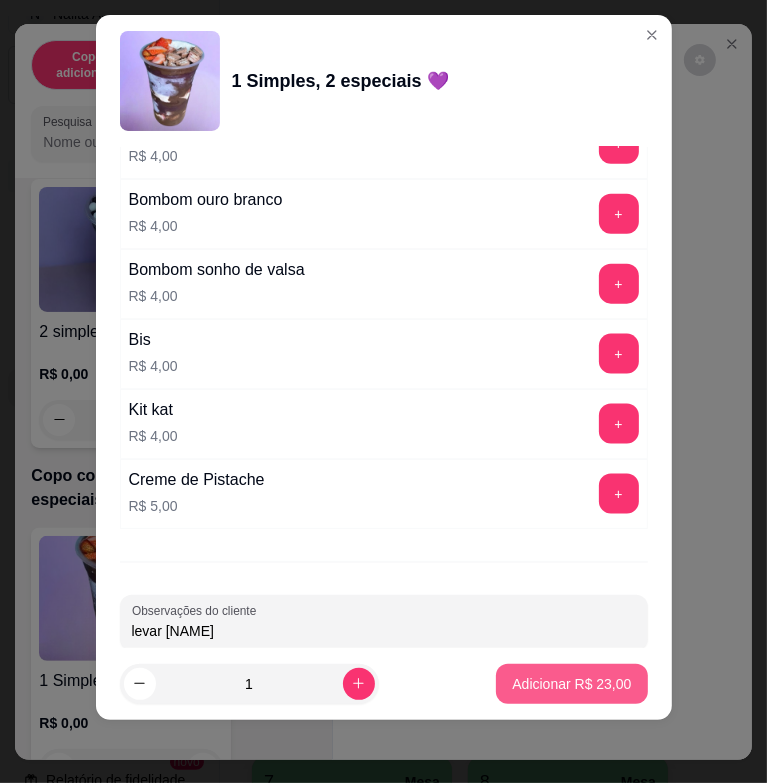 click on "Adicionar   R$ 23,00" at bounding box center (571, 684) 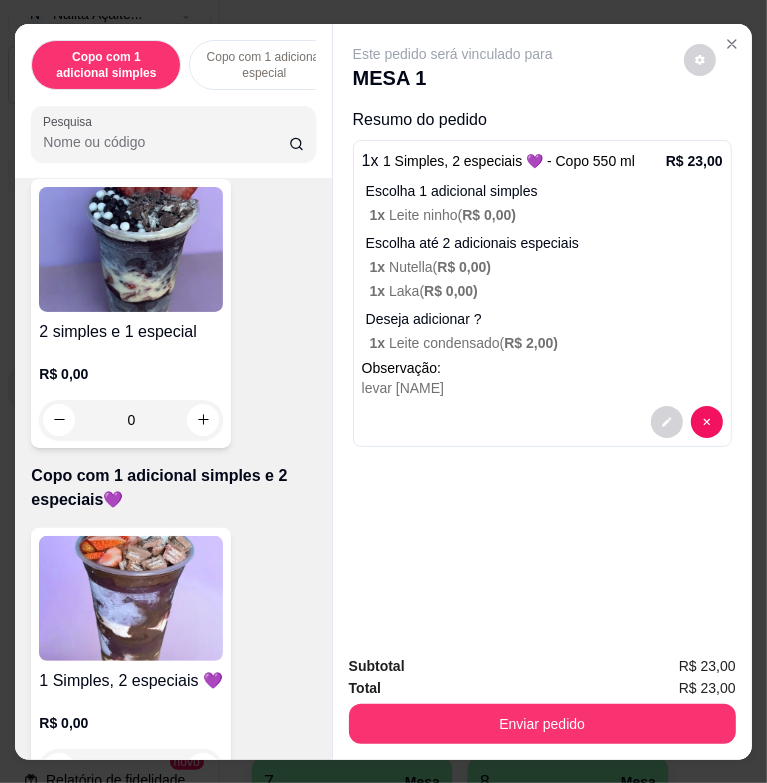 click on "Enviar pedido" at bounding box center [542, 724] 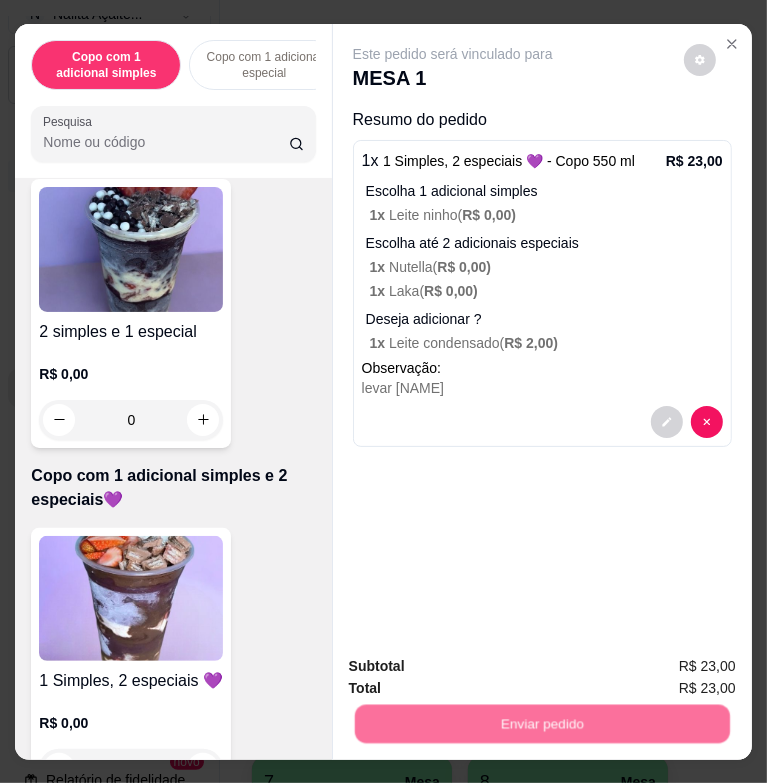 click on "Não registrar e enviar pedido" at bounding box center (472, 667) 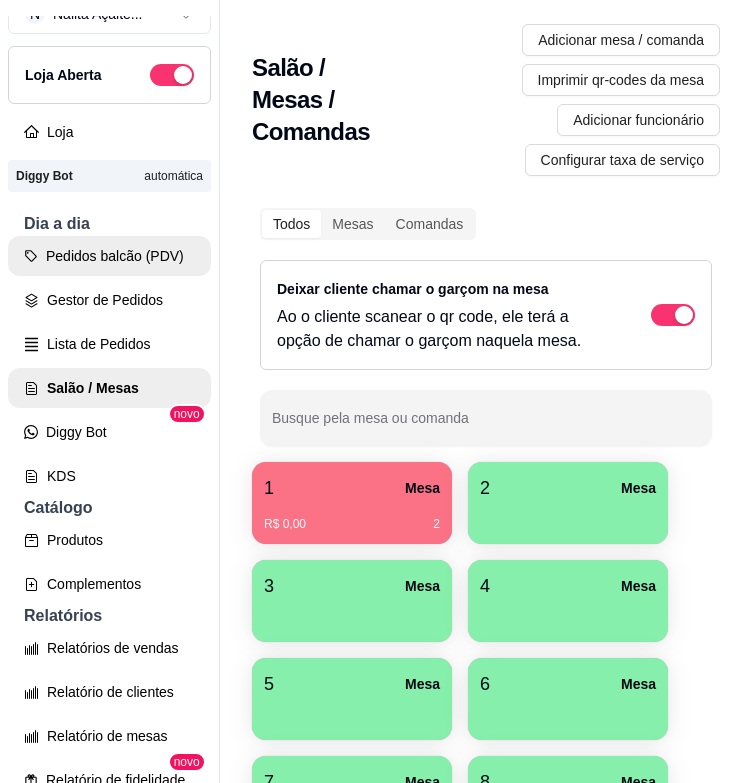 click on "Pedidos balcão (PDV)" at bounding box center [109, 256] 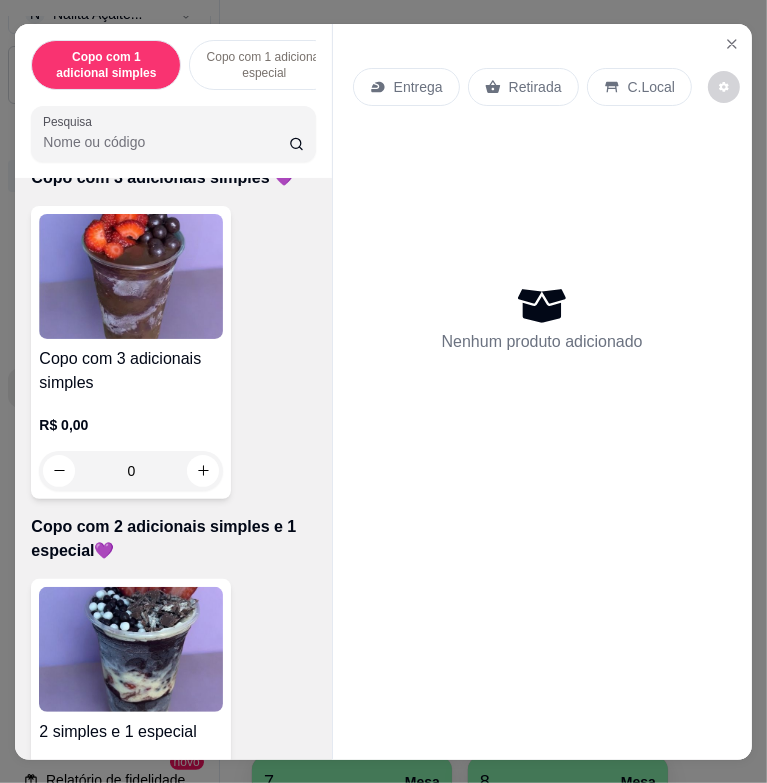 scroll, scrollTop: 1000, scrollLeft: 0, axis: vertical 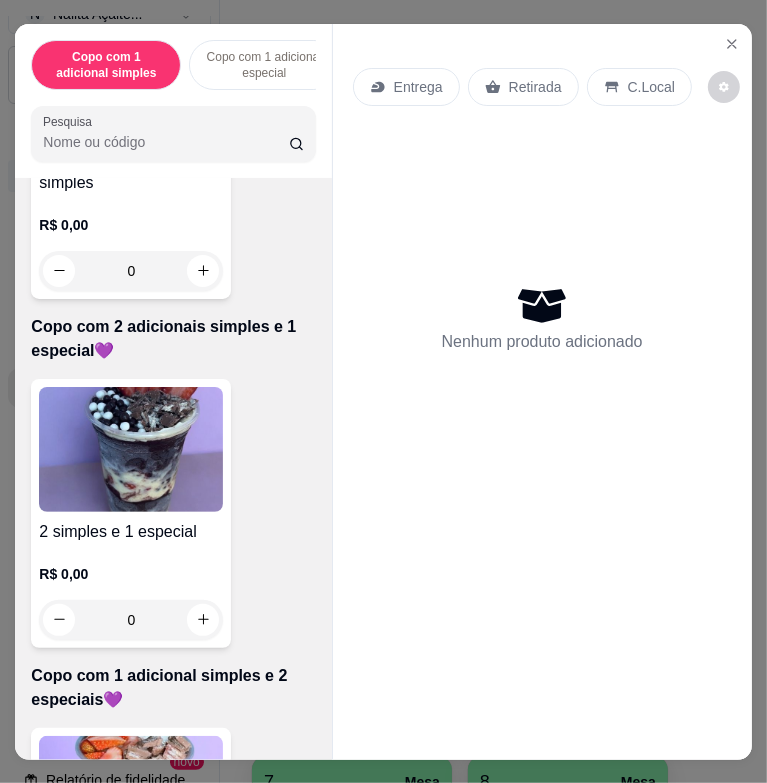 click at bounding box center [131, 449] 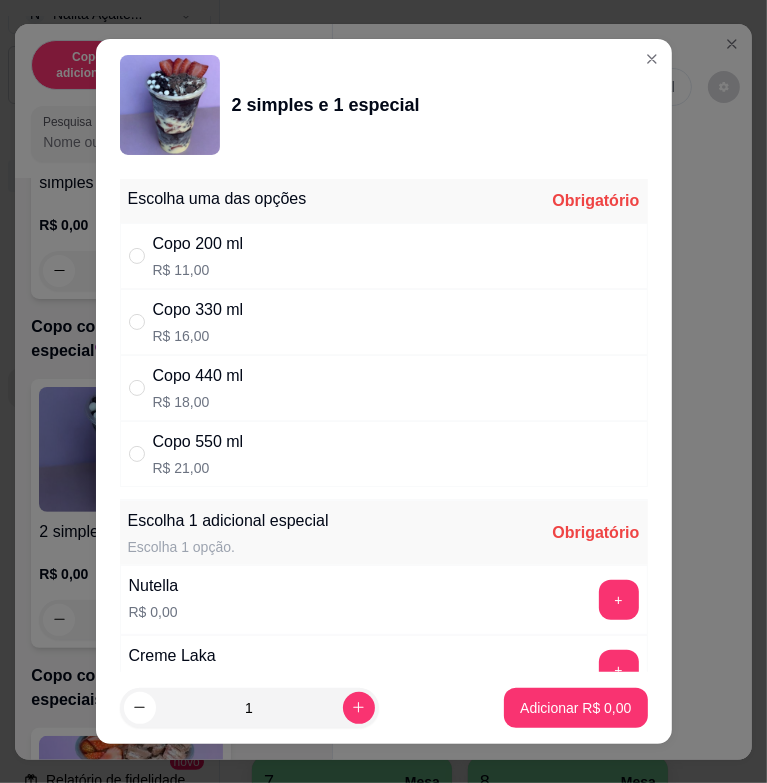 click on "Copo 440 ml  R$ 18,00" at bounding box center (384, 388) 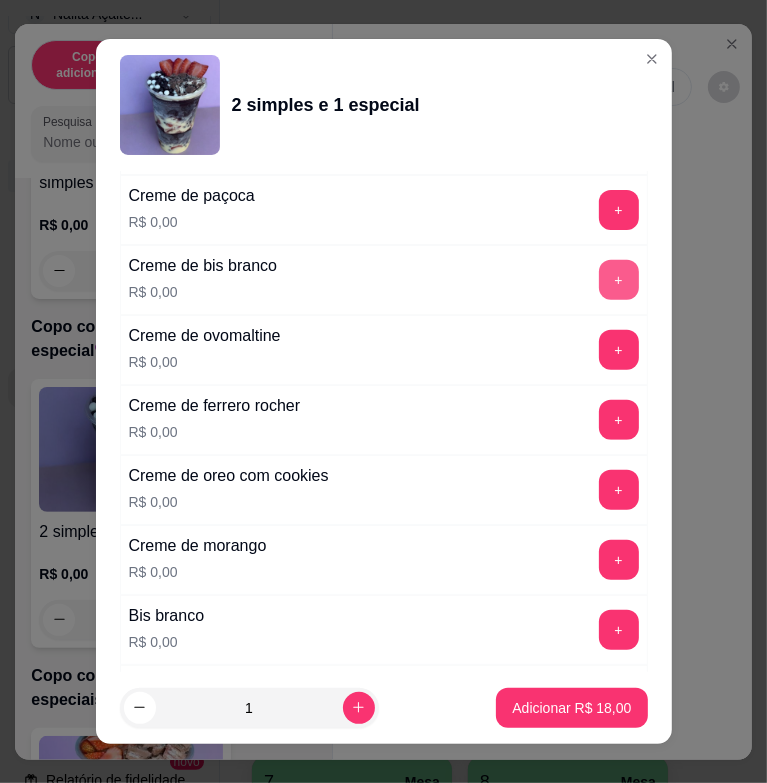 scroll, scrollTop: 300, scrollLeft: 0, axis: vertical 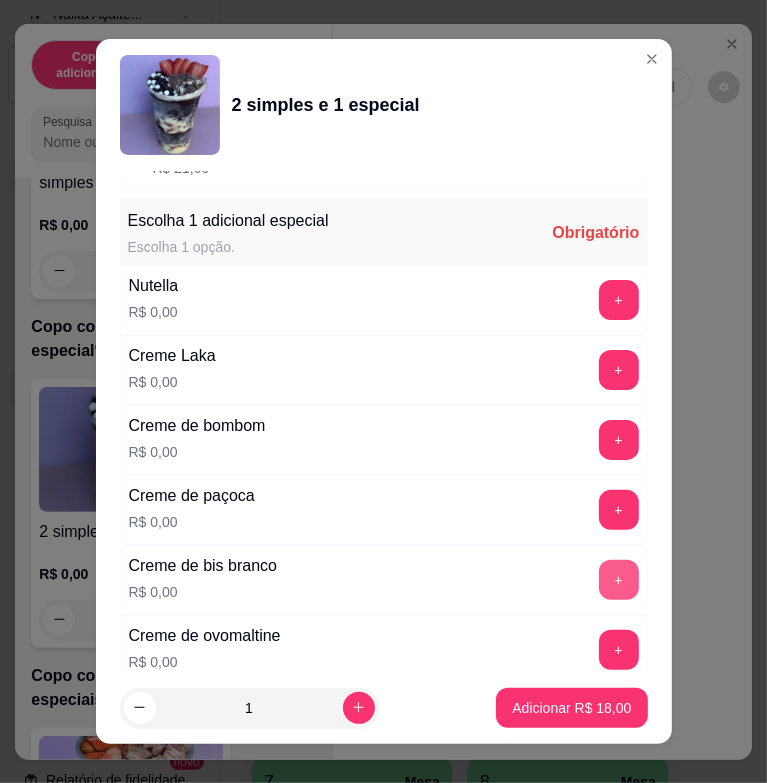 click on "+" at bounding box center [619, 370] 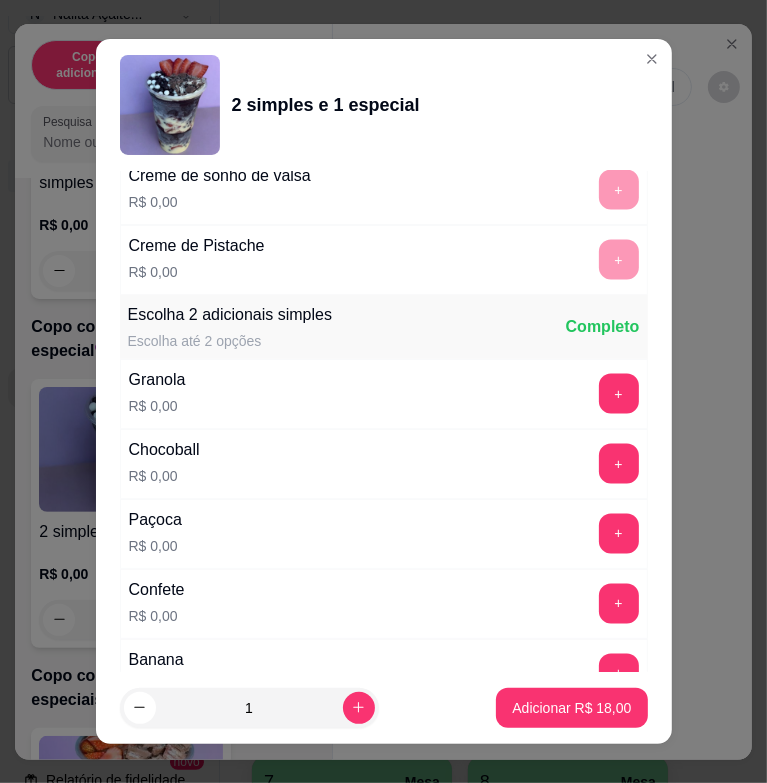 scroll, scrollTop: 1800, scrollLeft: 0, axis: vertical 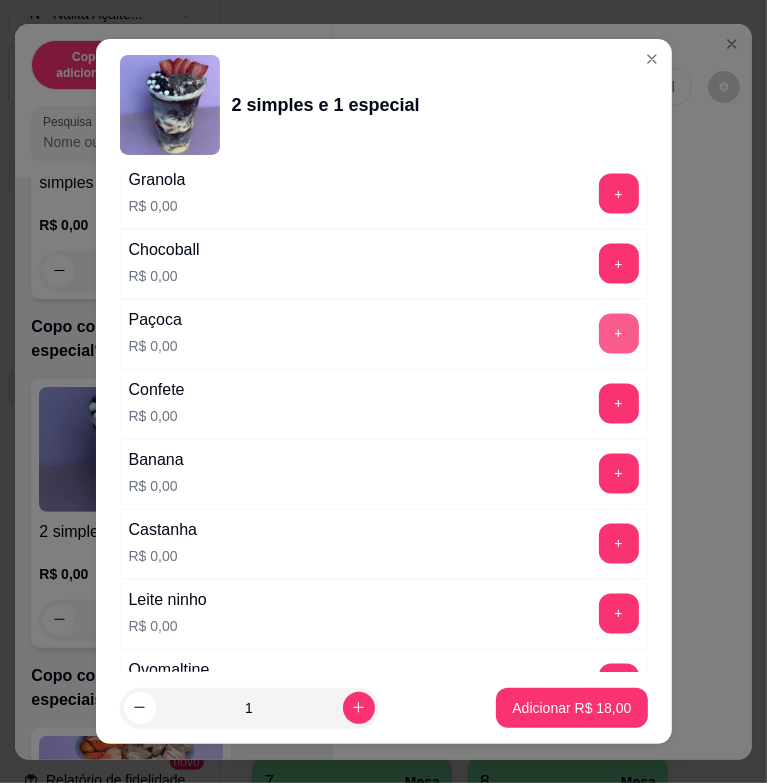 click on "+" at bounding box center [619, 334] 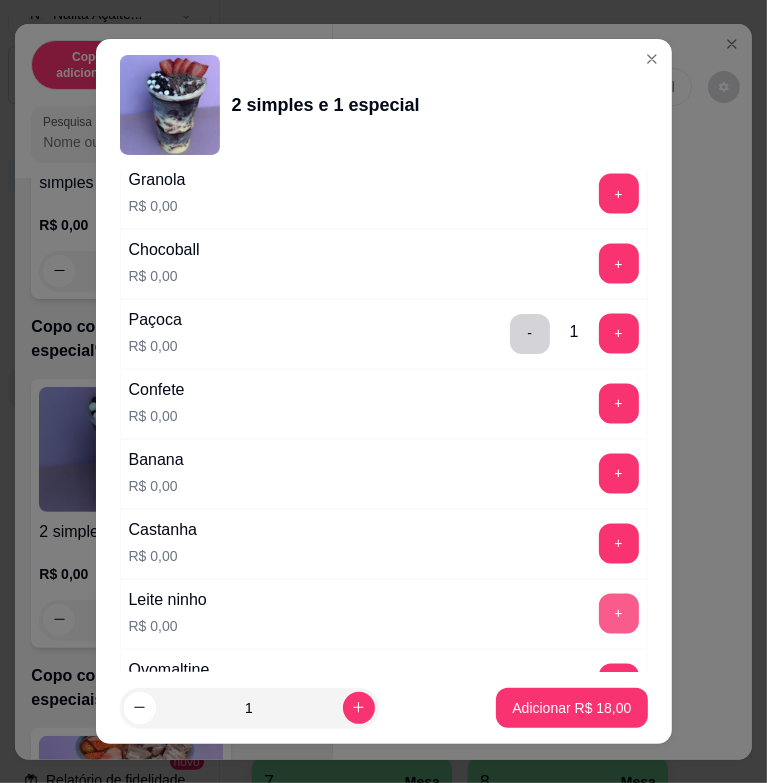 click on "+" at bounding box center [619, 614] 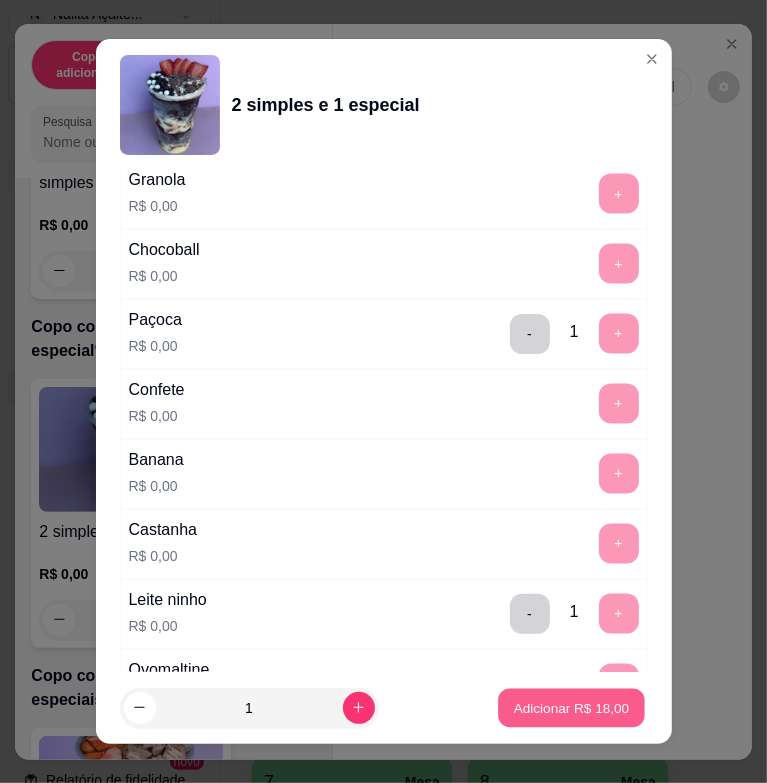 click on "Adicionar   R$ 18,00" at bounding box center [572, 707] 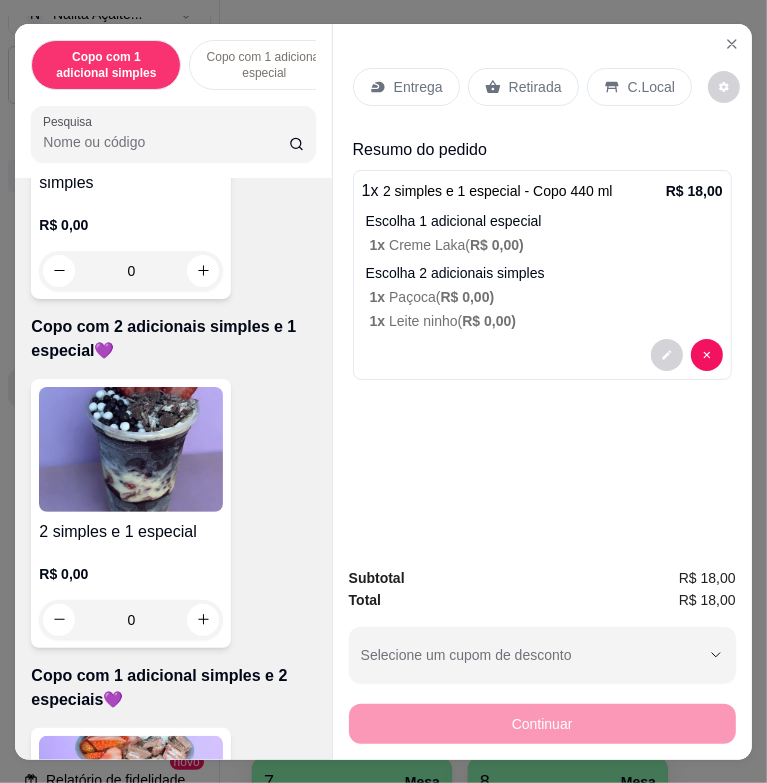 scroll, scrollTop: 0, scrollLeft: 0, axis: both 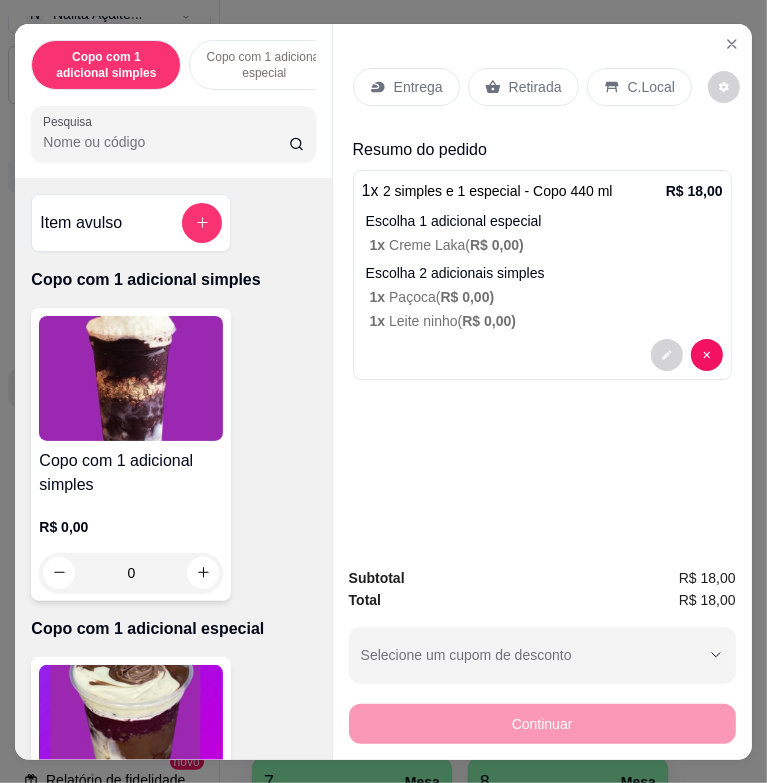 drag, startPoint x: 219, startPoint y: 176, endPoint x: 217, endPoint y: 151, distance: 25.079872 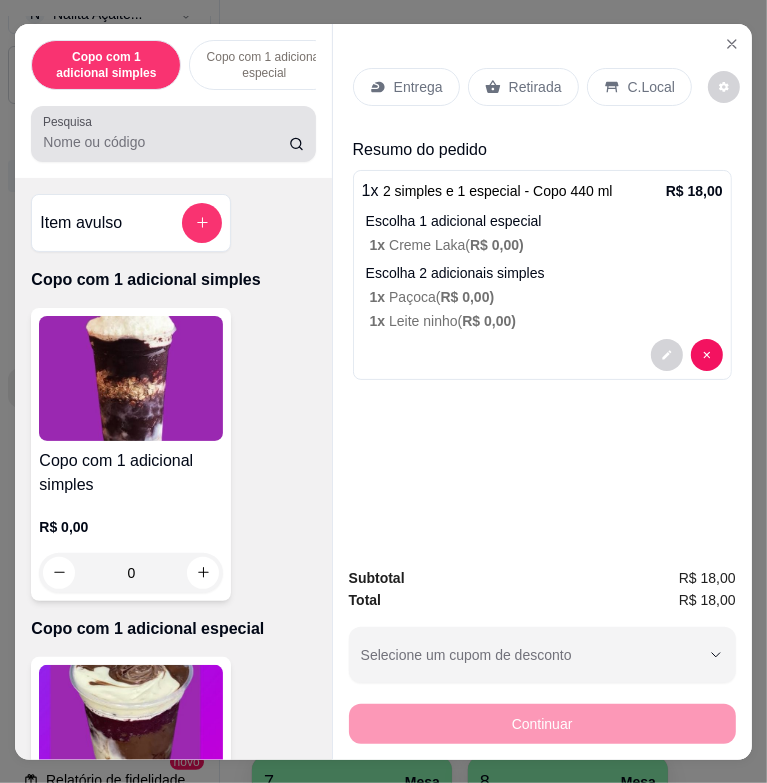 click on "Pesquisa" at bounding box center [173, 134] 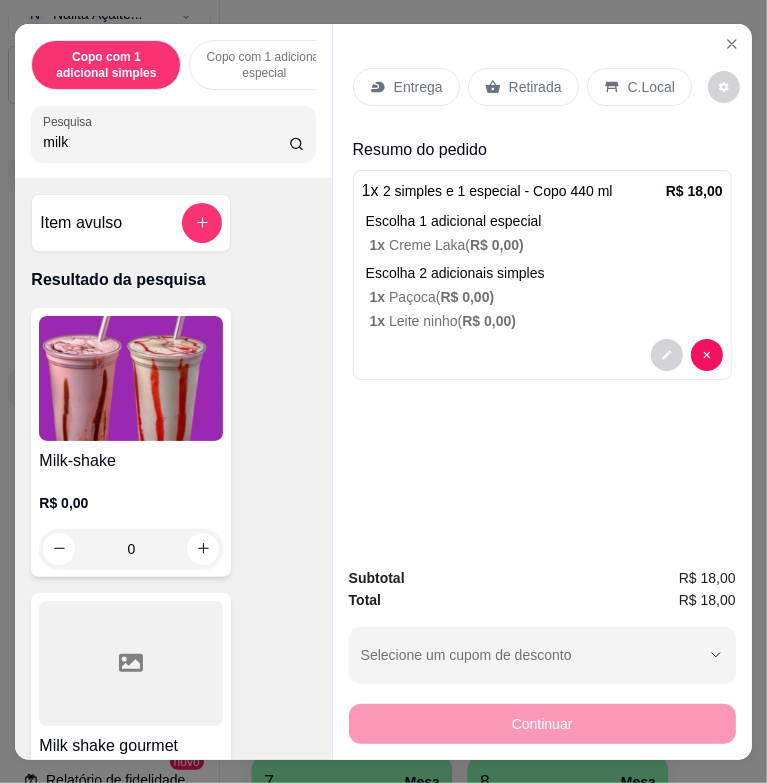 type on "milk" 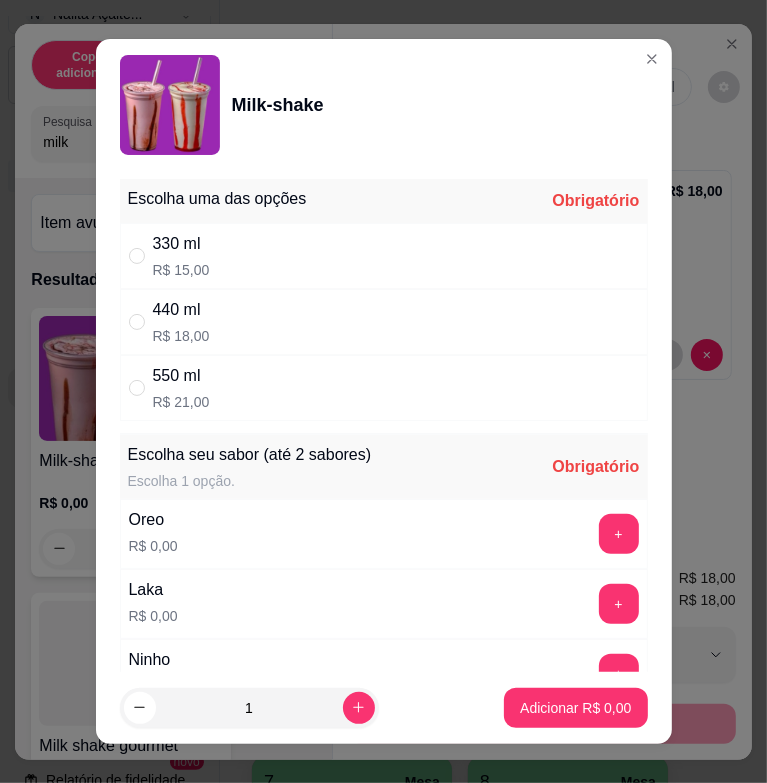 click on "330 ml R$ 15,00" at bounding box center [384, 256] 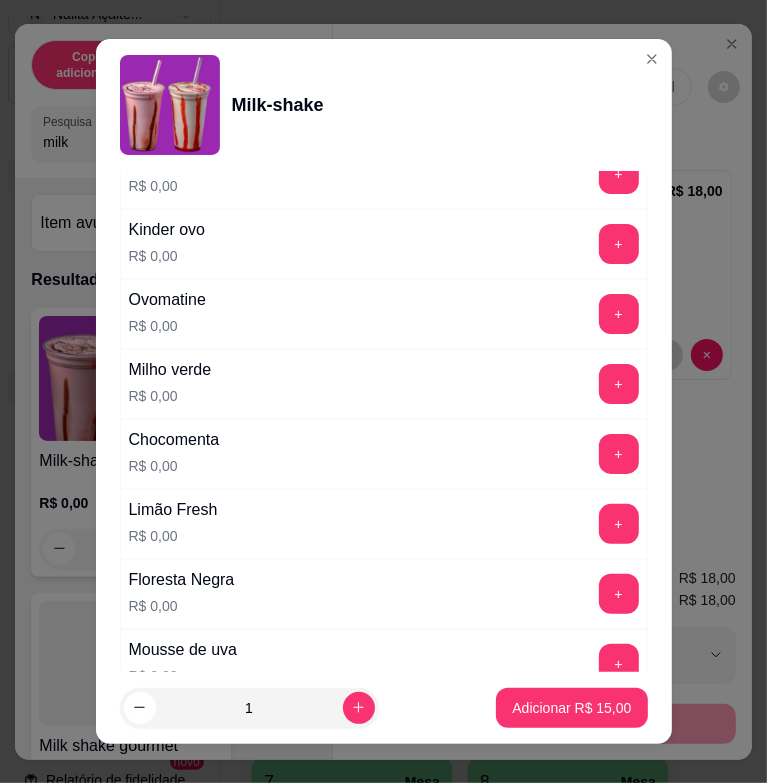 scroll, scrollTop: 1993, scrollLeft: 0, axis: vertical 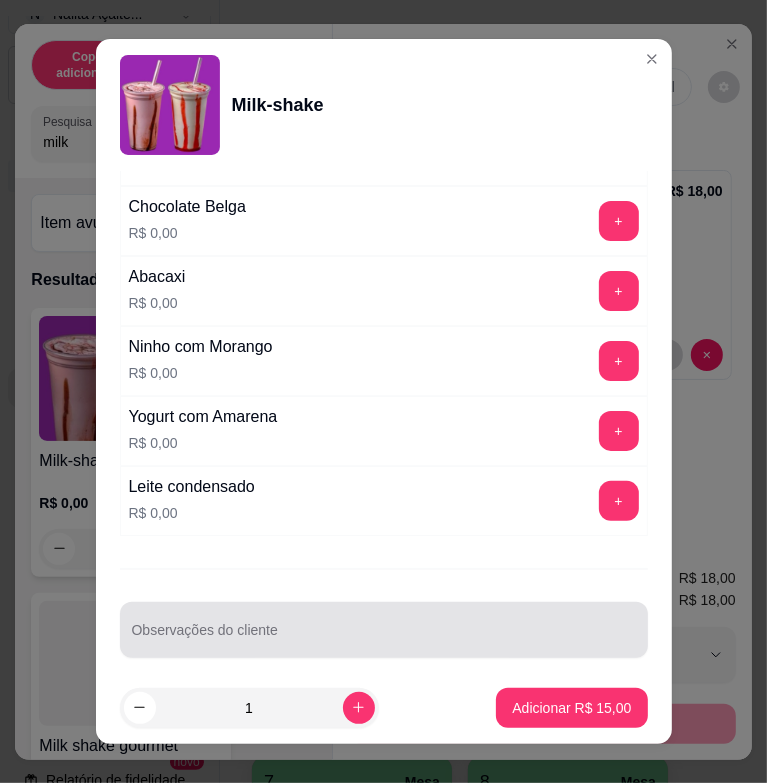 drag, startPoint x: 528, startPoint y: 618, endPoint x: 539, endPoint y: 548, distance: 70.85902 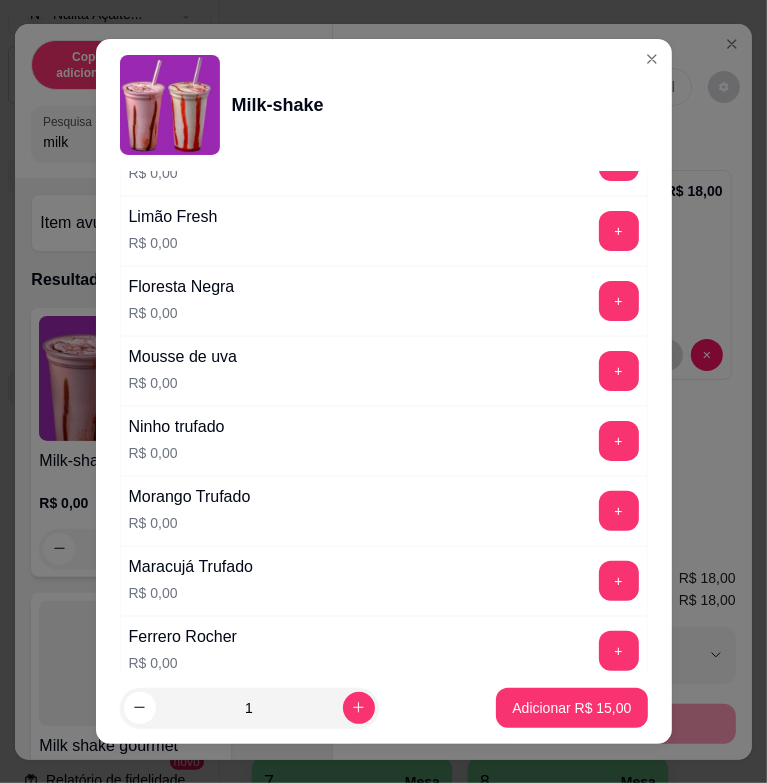 scroll, scrollTop: 1393, scrollLeft: 0, axis: vertical 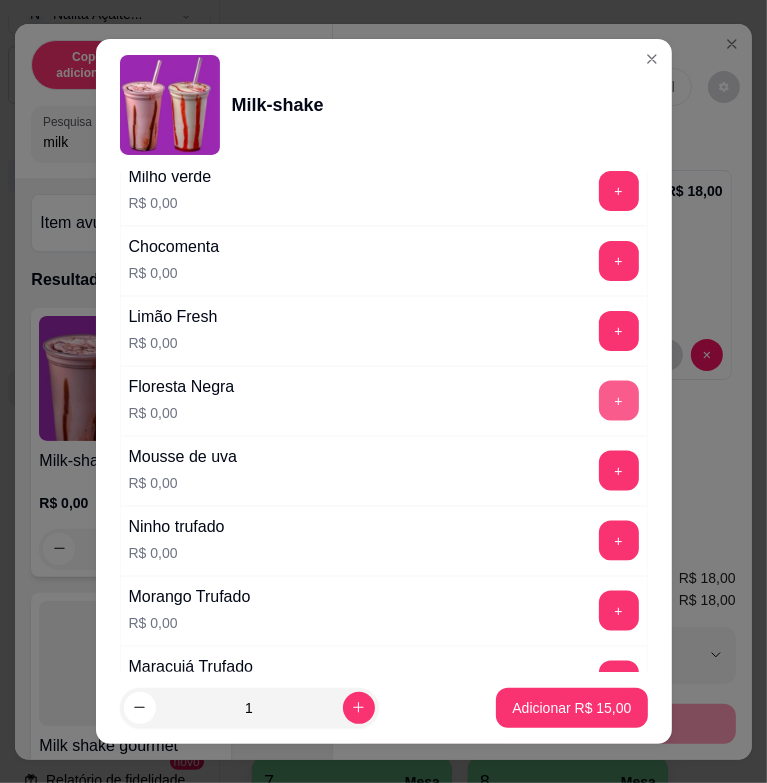 type on "calda de morango" 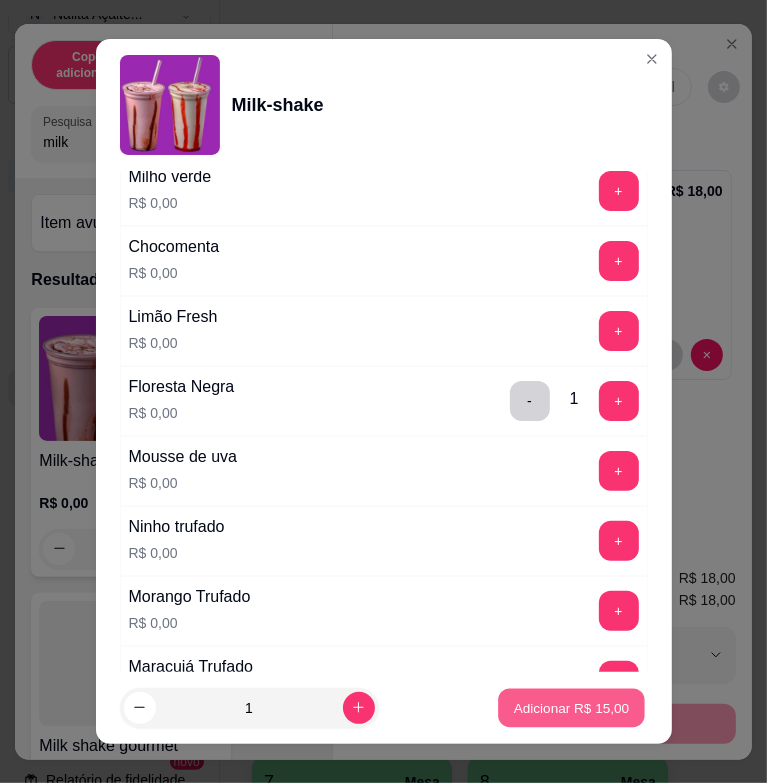 click on "Adicionar   R$ 15,00" at bounding box center (572, 707) 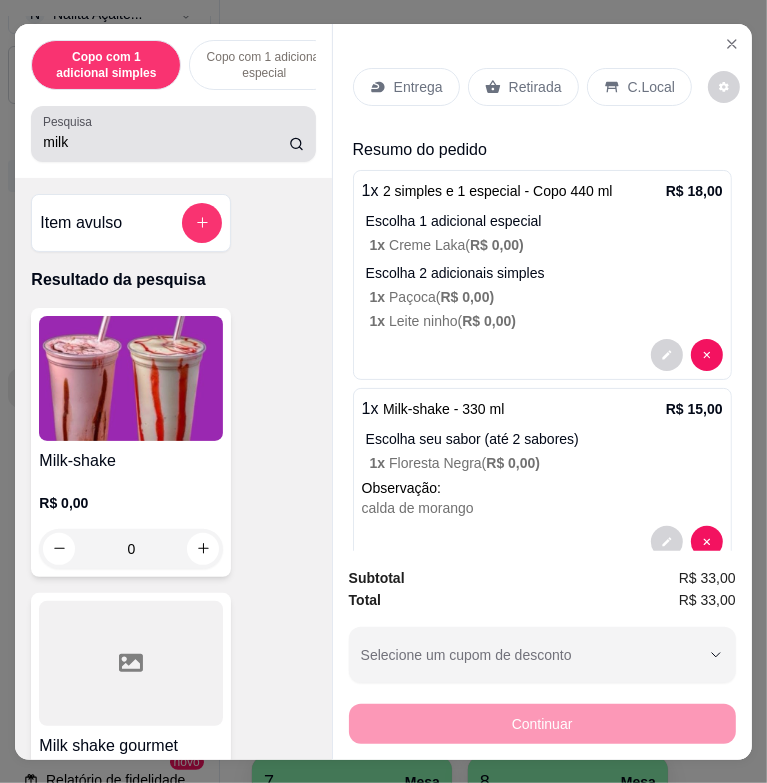 click on "milk" at bounding box center [165, 142] 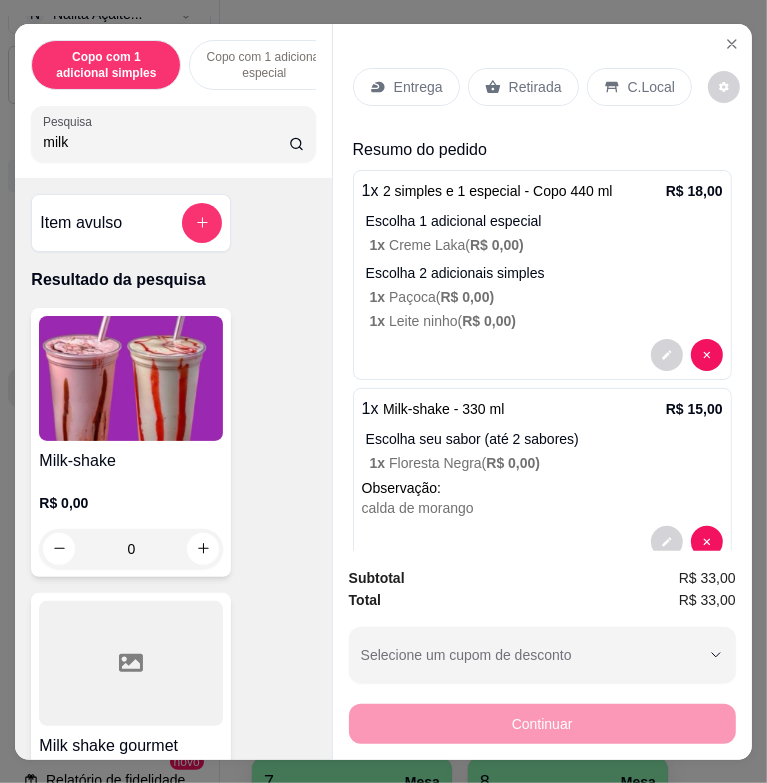 click on "milk" at bounding box center [165, 142] 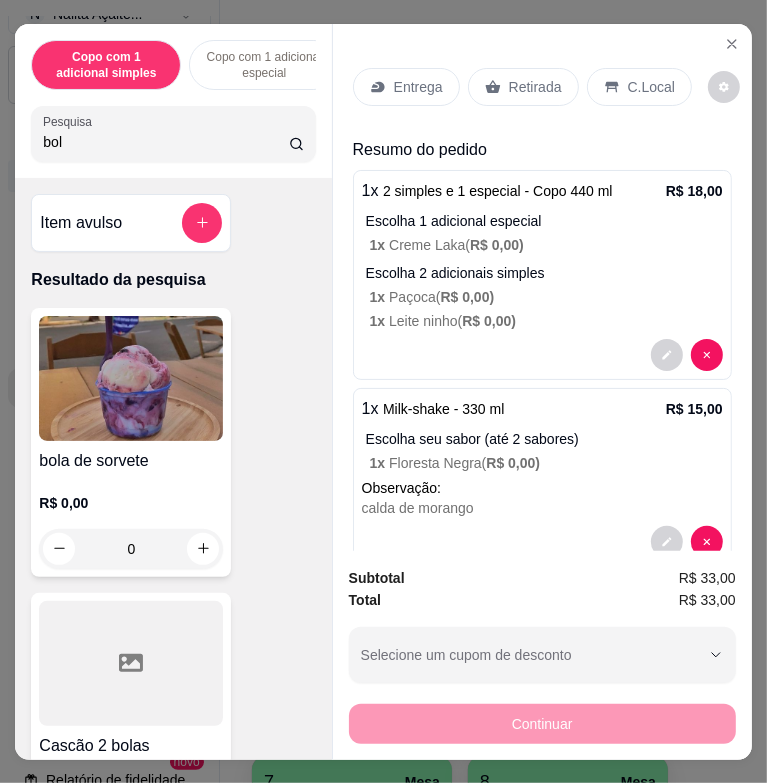 type on "bol" 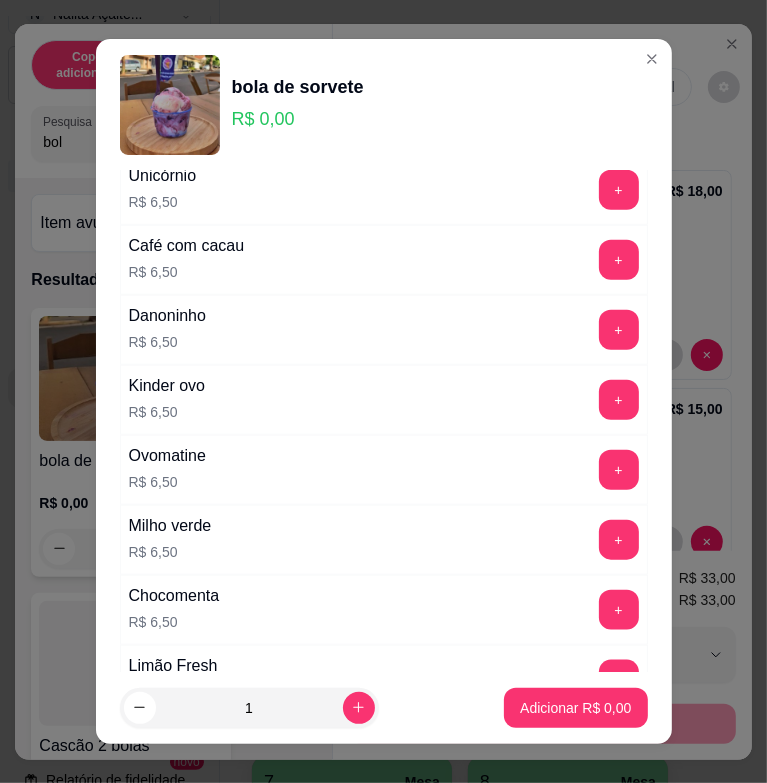 scroll, scrollTop: 1300, scrollLeft: 0, axis: vertical 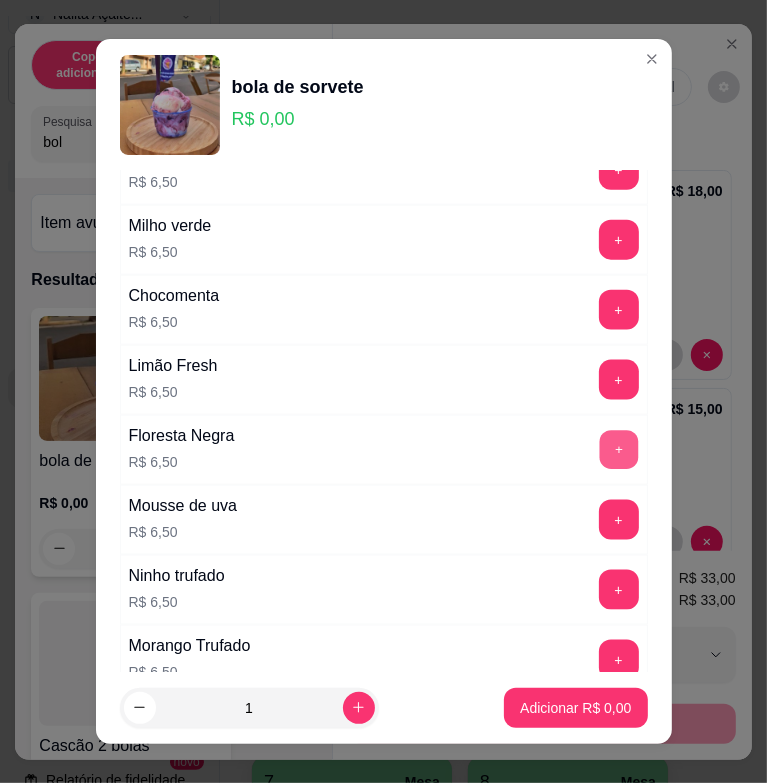 click on "+" at bounding box center (618, 450) 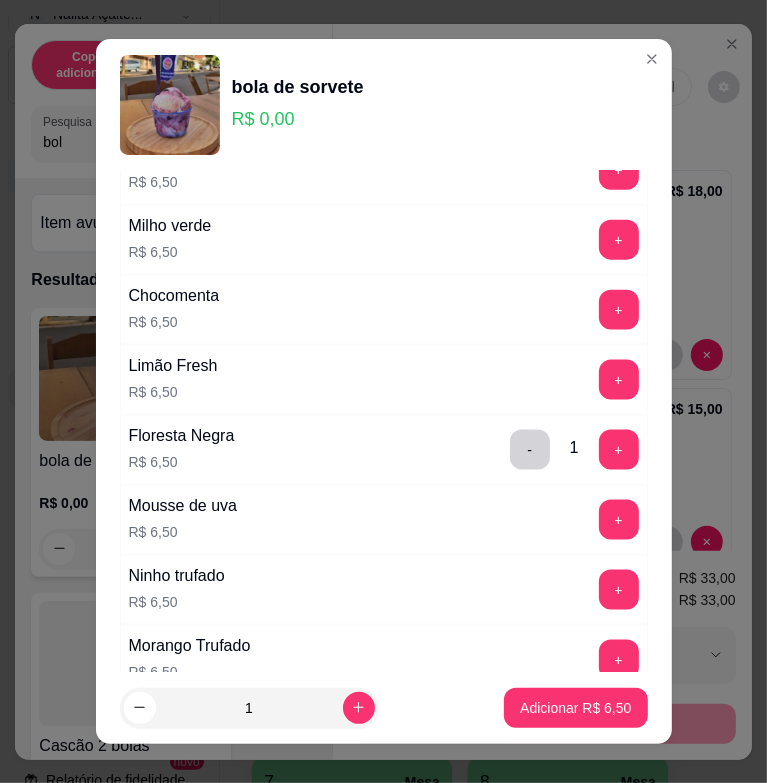 scroll, scrollTop: 1880, scrollLeft: 0, axis: vertical 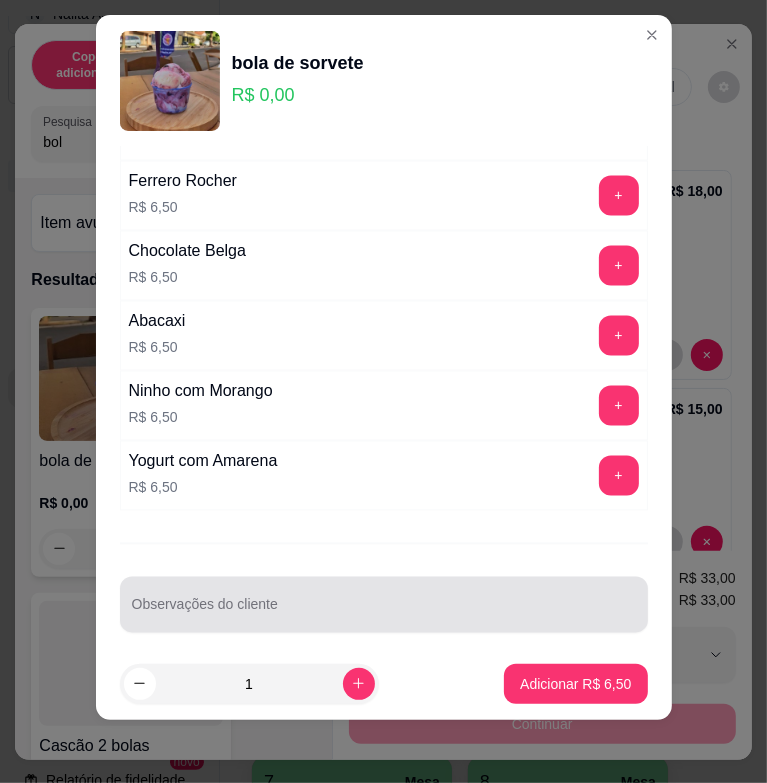 click at bounding box center [384, 605] 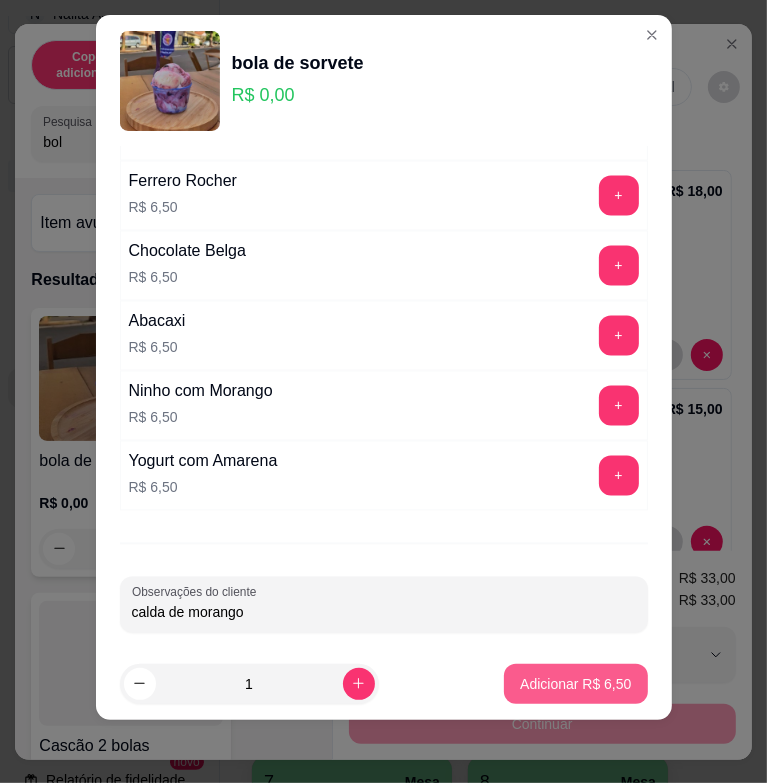 type on "calda de morango" 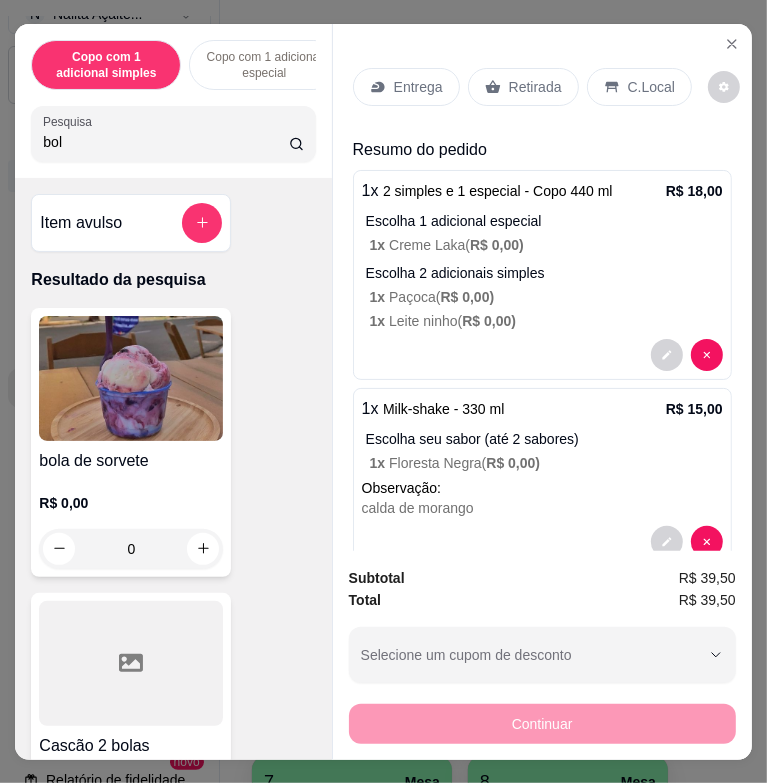 scroll, scrollTop: 200, scrollLeft: 0, axis: vertical 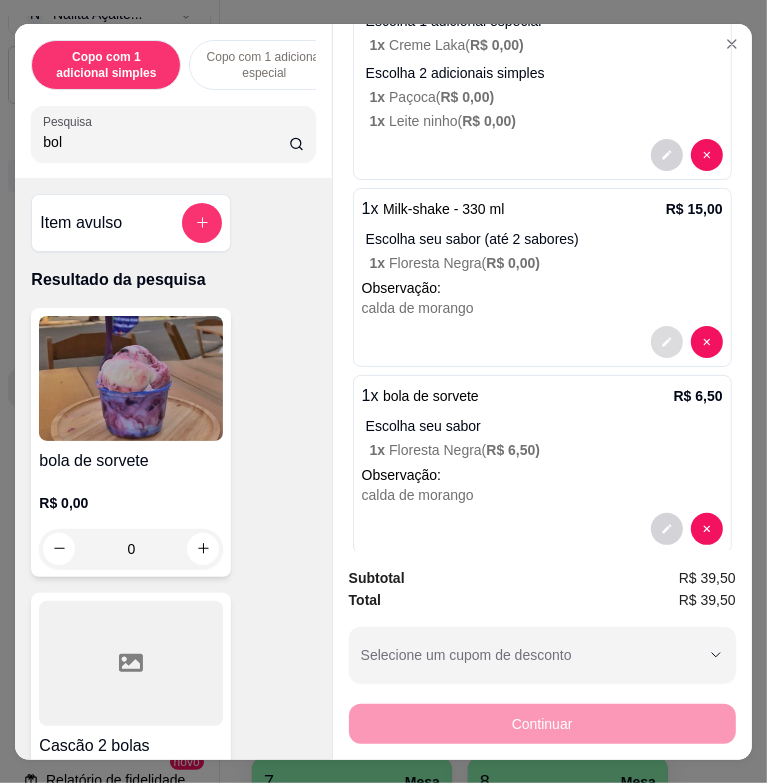 click 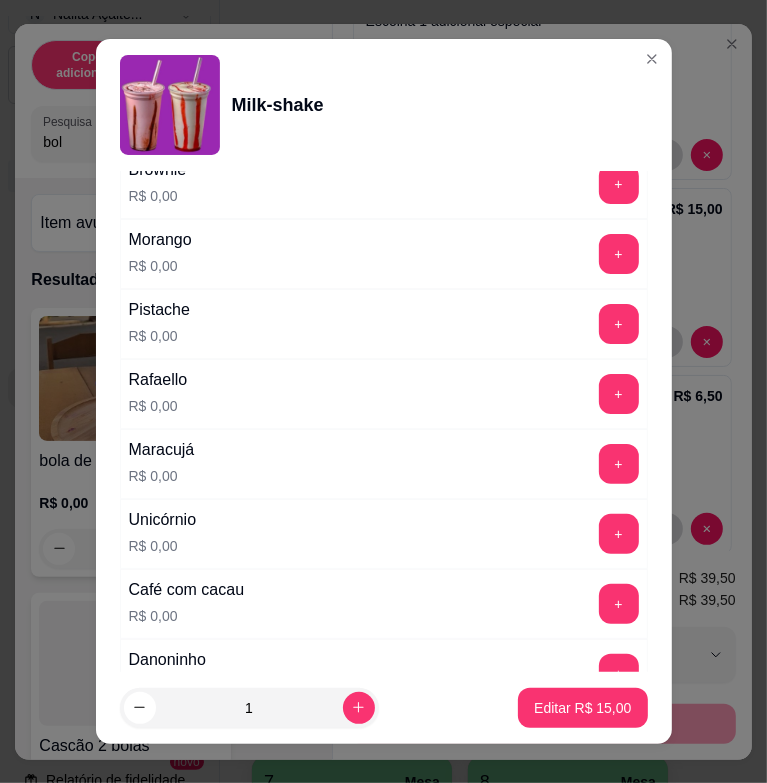 scroll, scrollTop: 900, scrollLeft: 0, axis: vertical 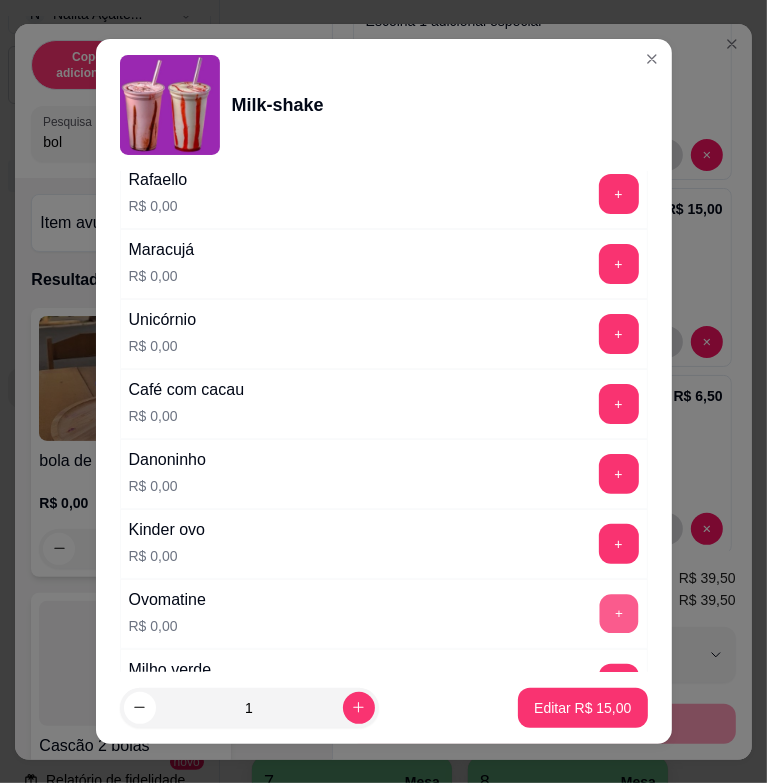 click on "+" at bounding box center (618, 614) 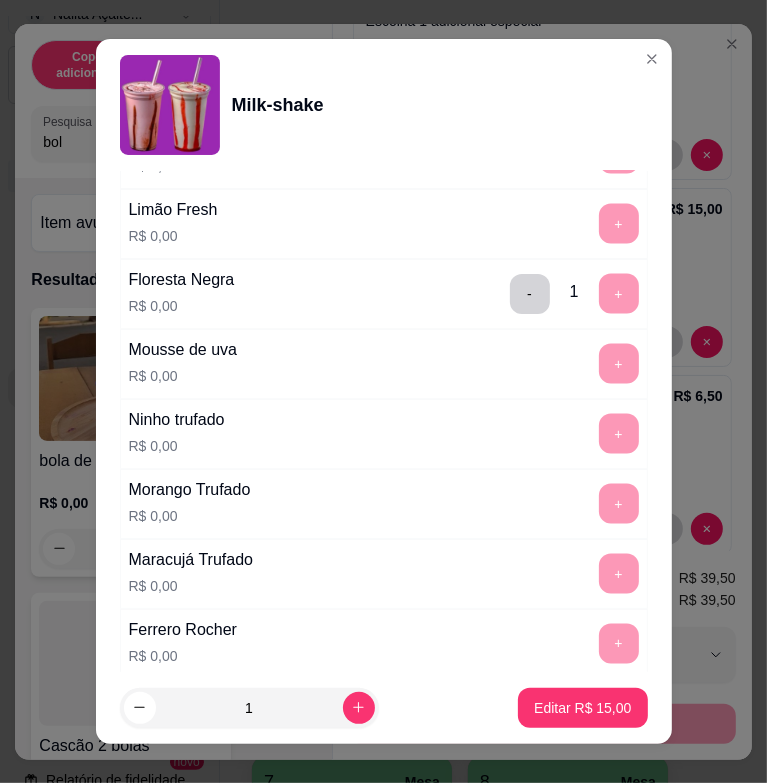 scroll, scrollTop: 1993, scrollLeft: 0, axis: vertical 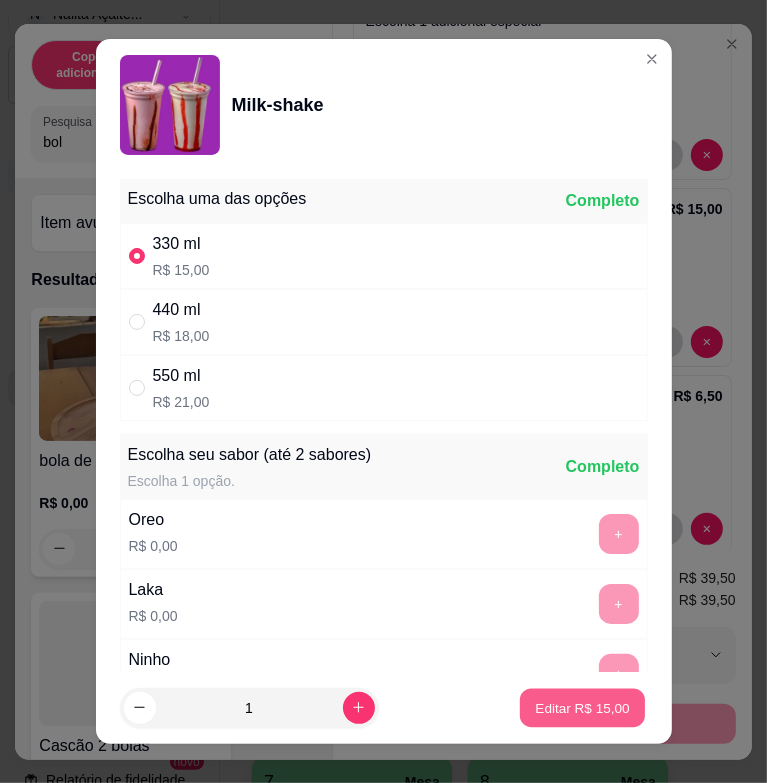 click on "Editar   R$ 15,00" at bounding box center (583, 707) 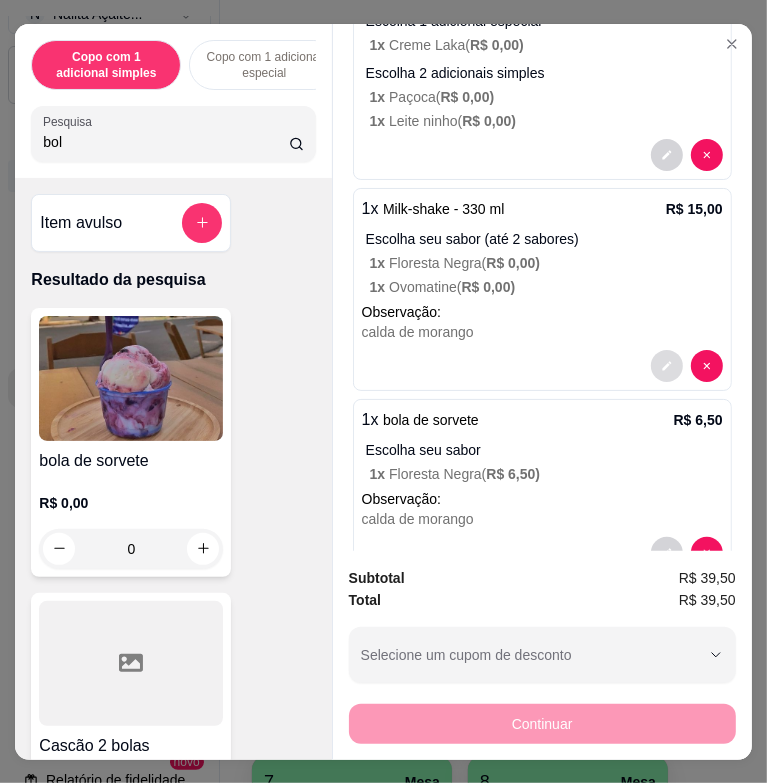 click 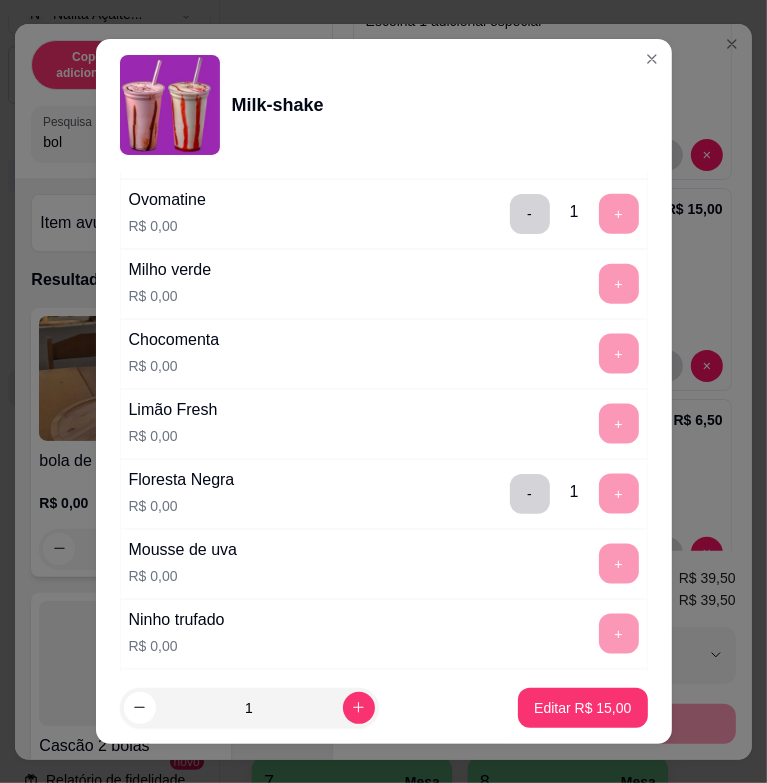 scroll, scrollTop: 1400, scrollLeft: 0, axis: vertical 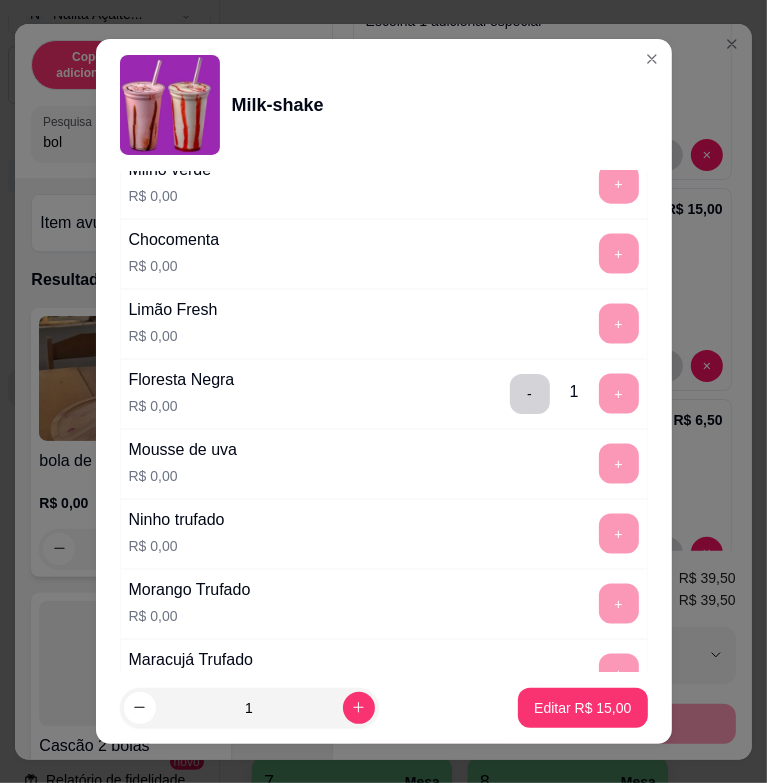 click on "-" at bounding box center [530, 394] 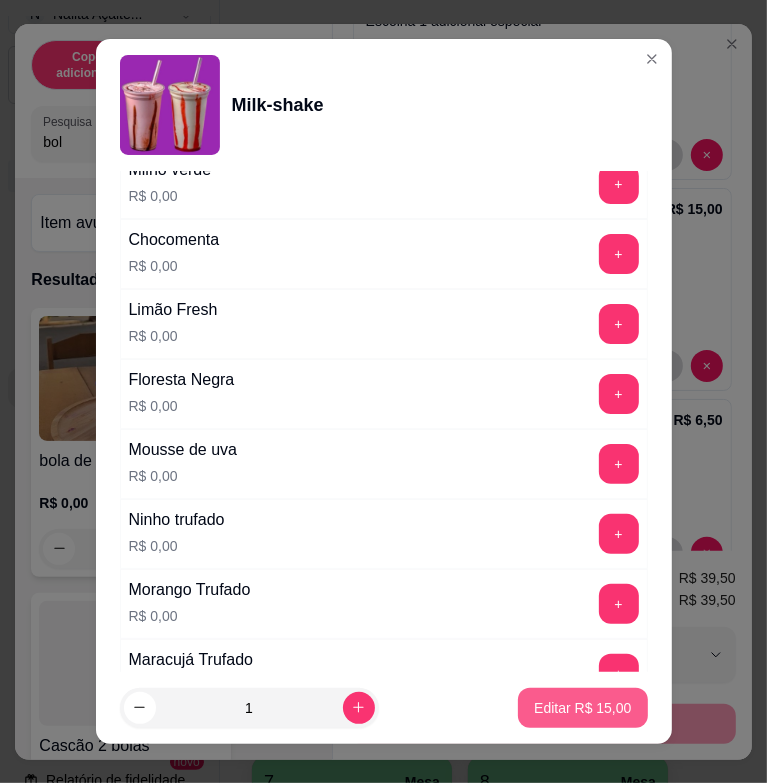 click on "Editar   R$ 15,00" at bounding box center (582, 708) 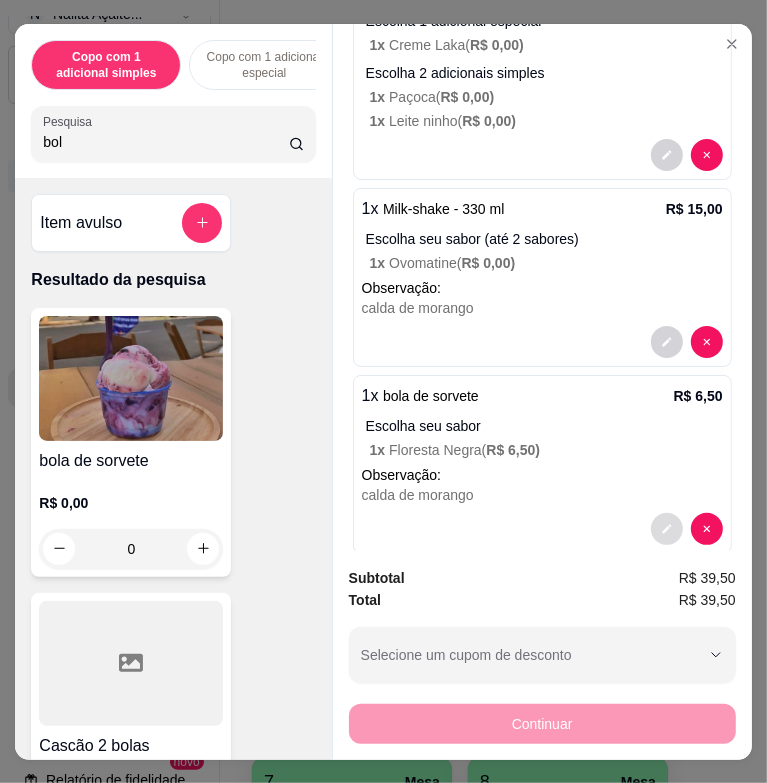 click 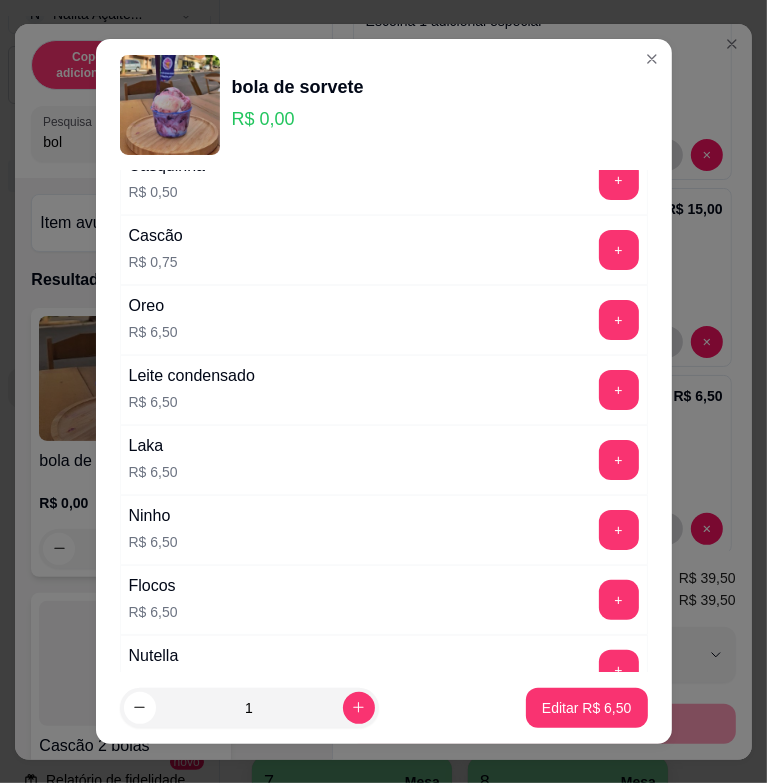 scroll, scrollTop: 200, scrollLeft: 0, axis: vertical 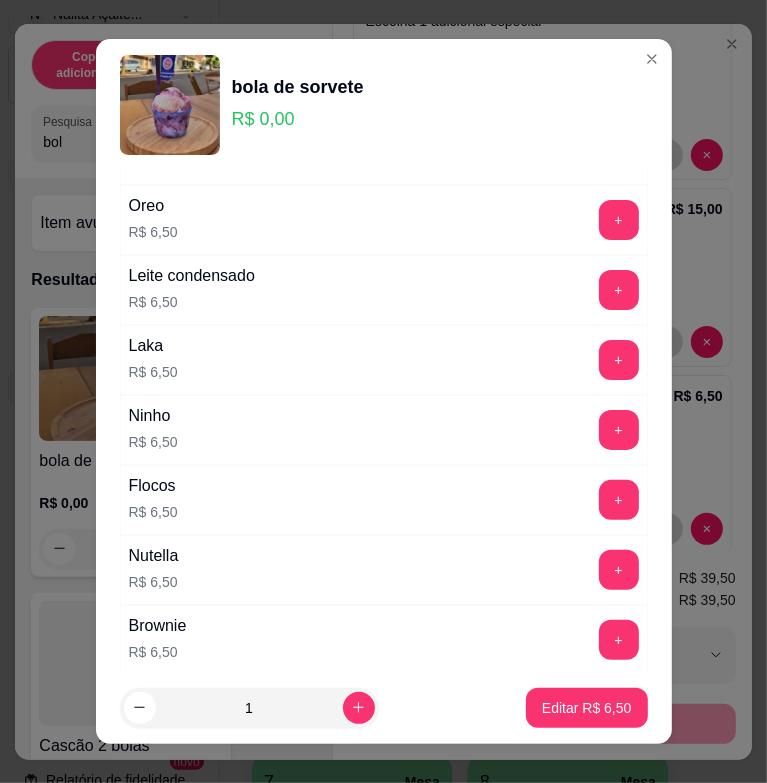 click on "+" at bounding box center [619, 500] 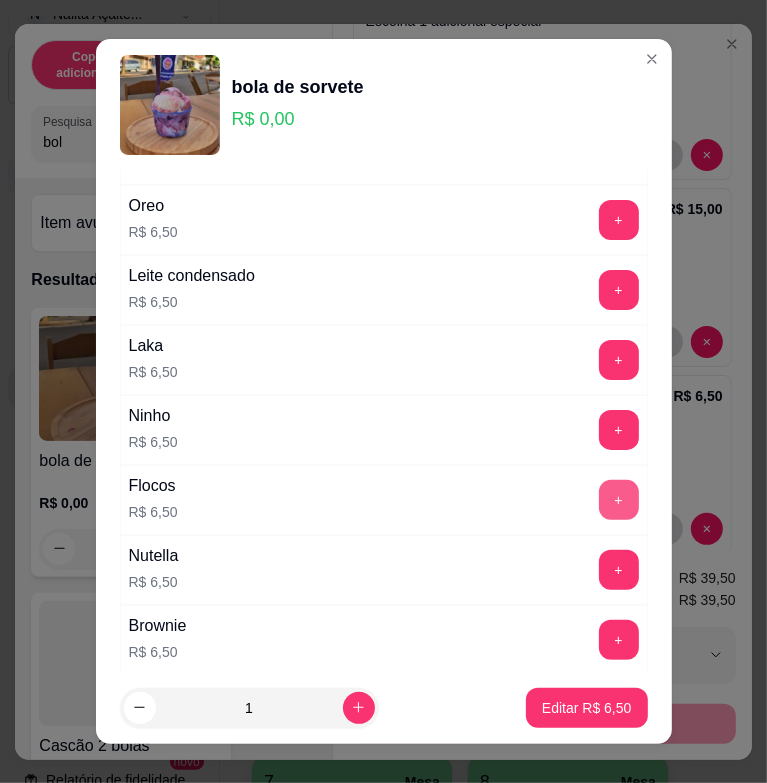 click on "+" at bounding box center [619, 500] 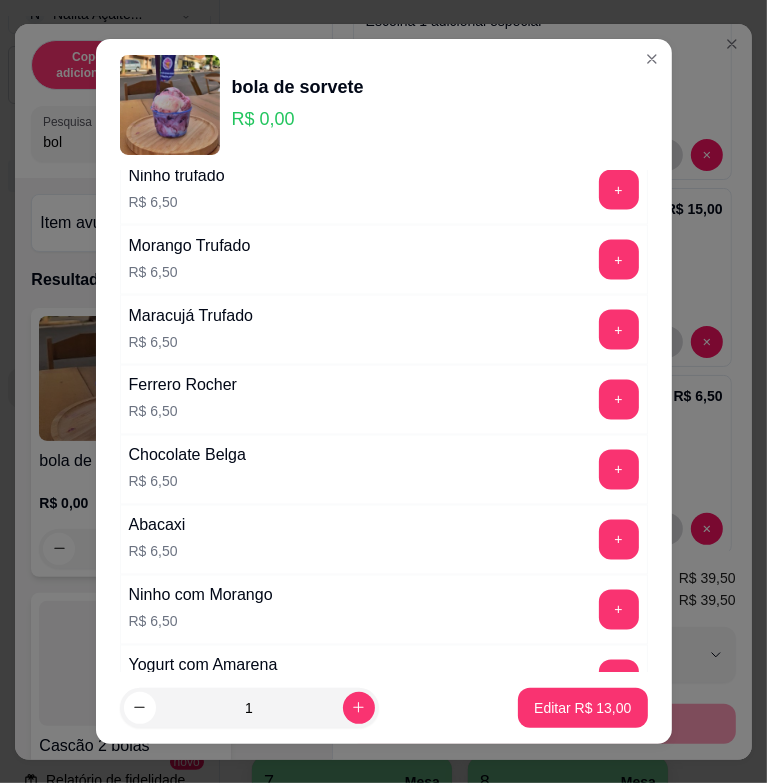 scroll, scrollTop: 1880, scrollLeft: 0, axis: vertical 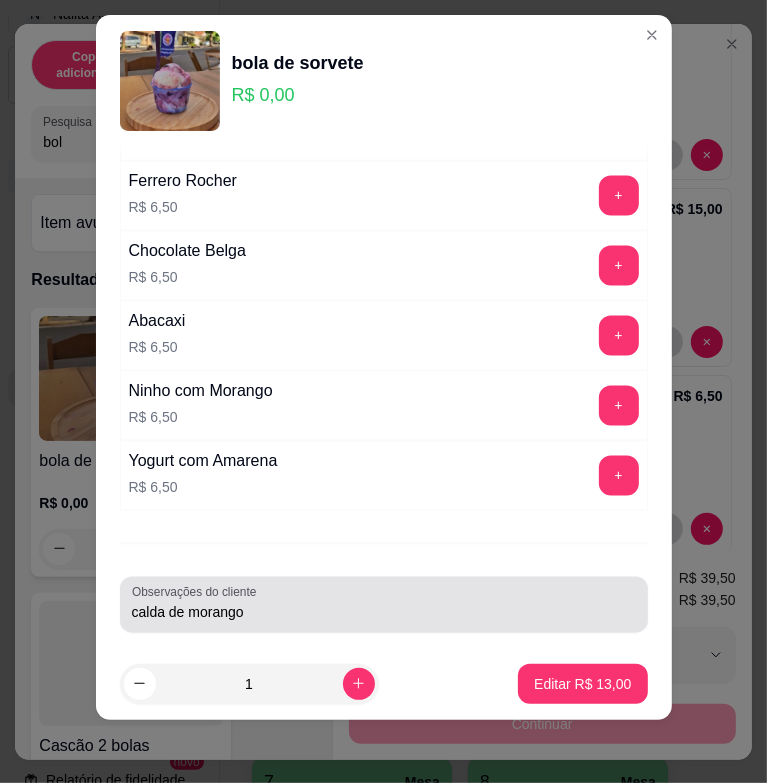 type 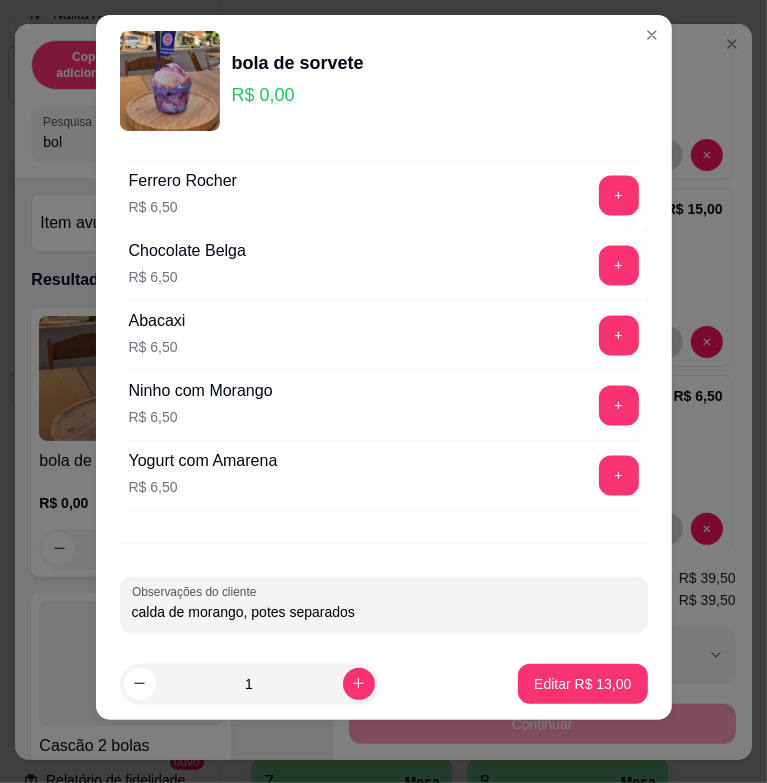 type on "calda de morango, potes separados" 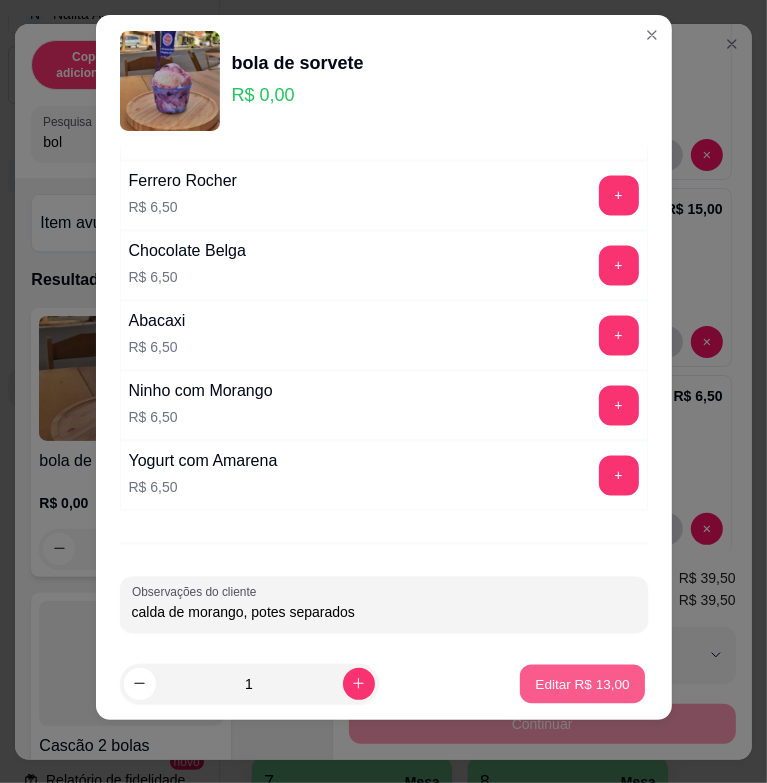 click on "Editar   R$ 13,00" at bounding box center (583, 683) 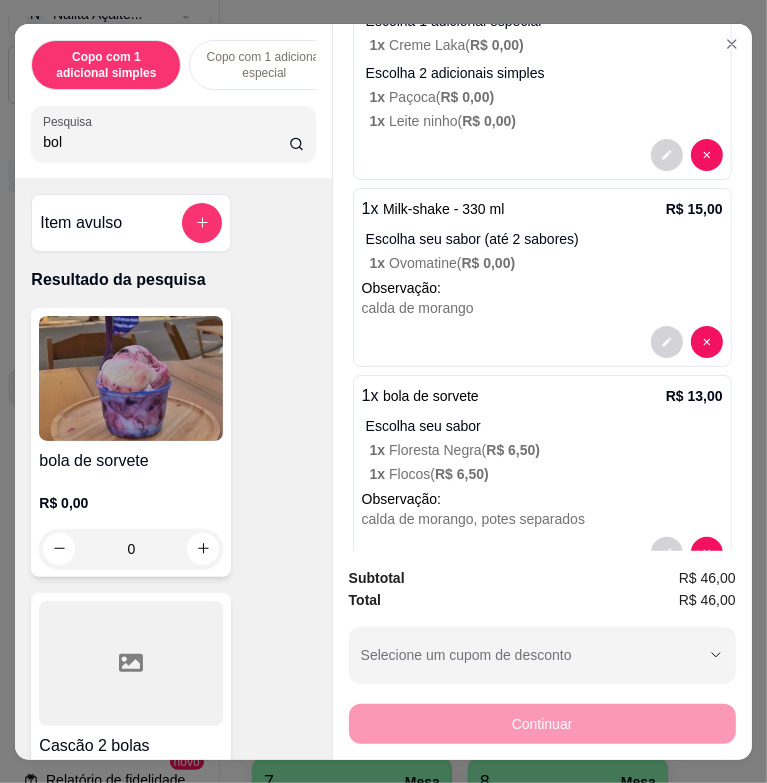 type 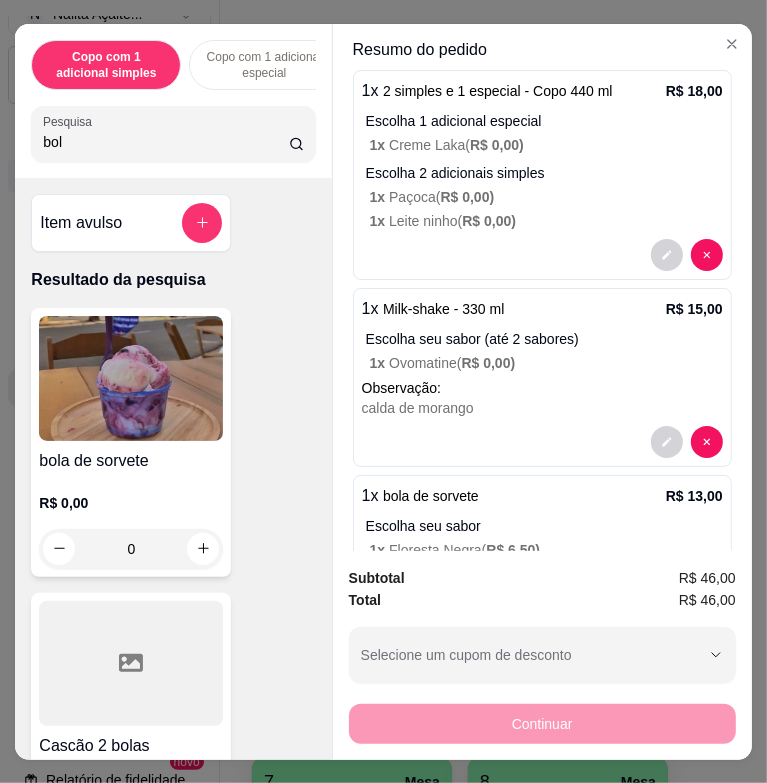 scroll, scrollTop: 0, scrollLeft: 0, axis: both 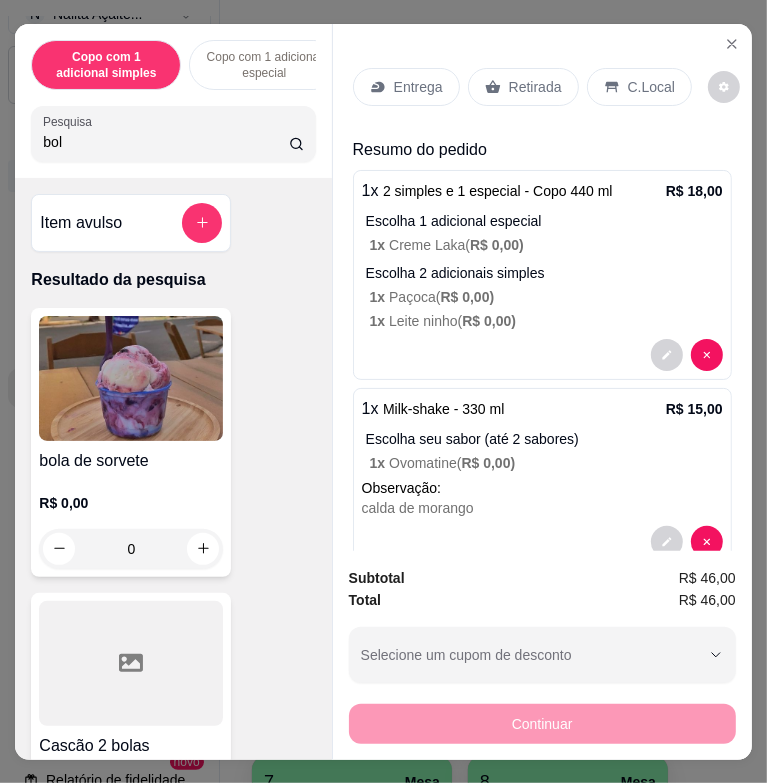 click on "Entrega" at bounding box center [406, 87] 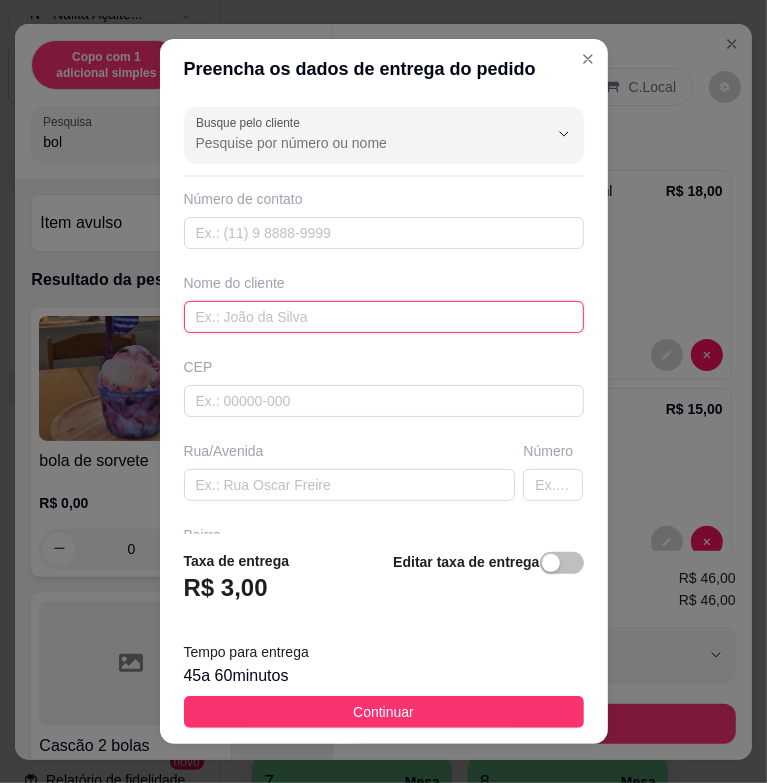 click at bounding box center (384, 317) 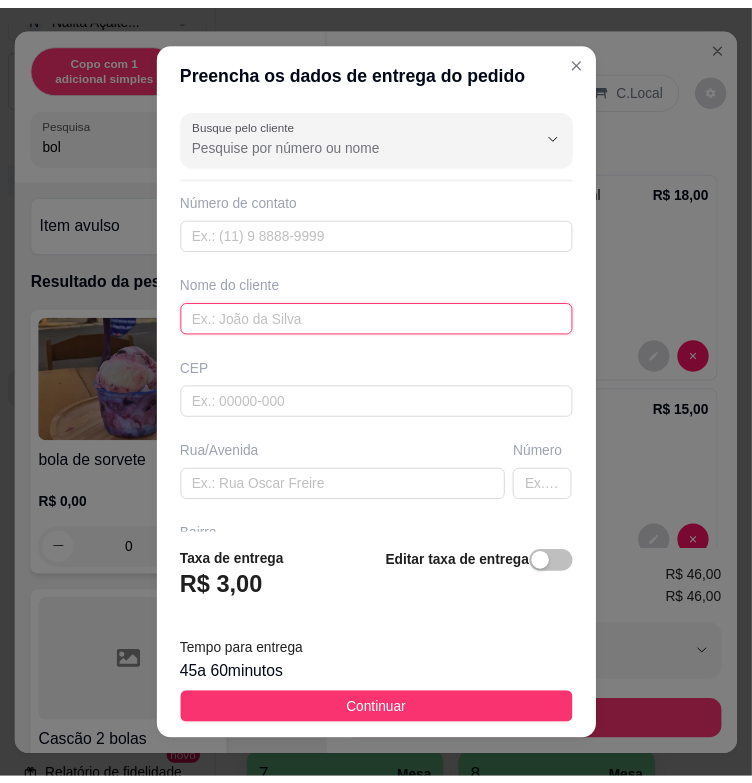 scroll, scrollTop: 236, scrollLeft: 0, axis: vertical 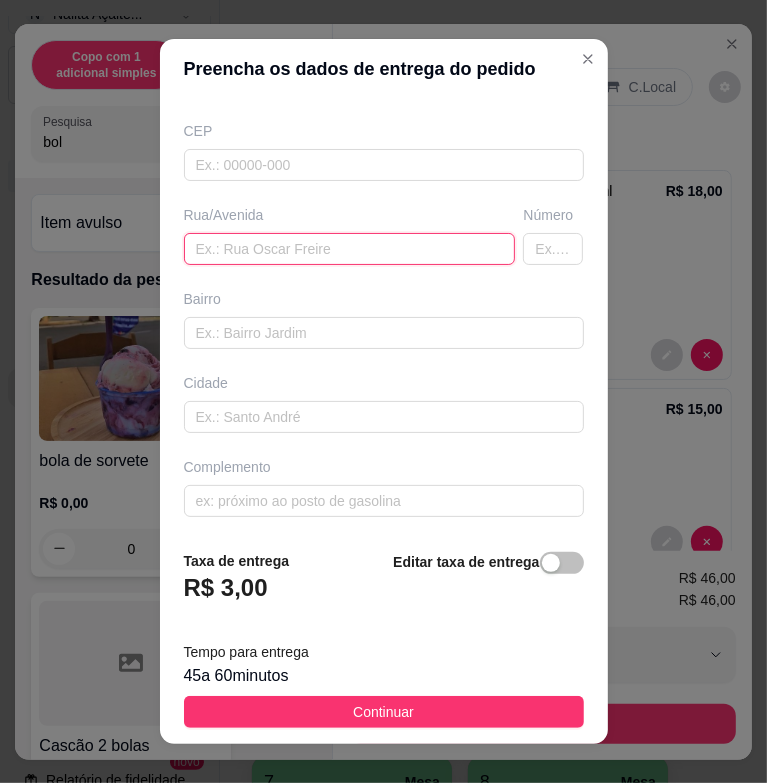click at bounding box center [350, 249] 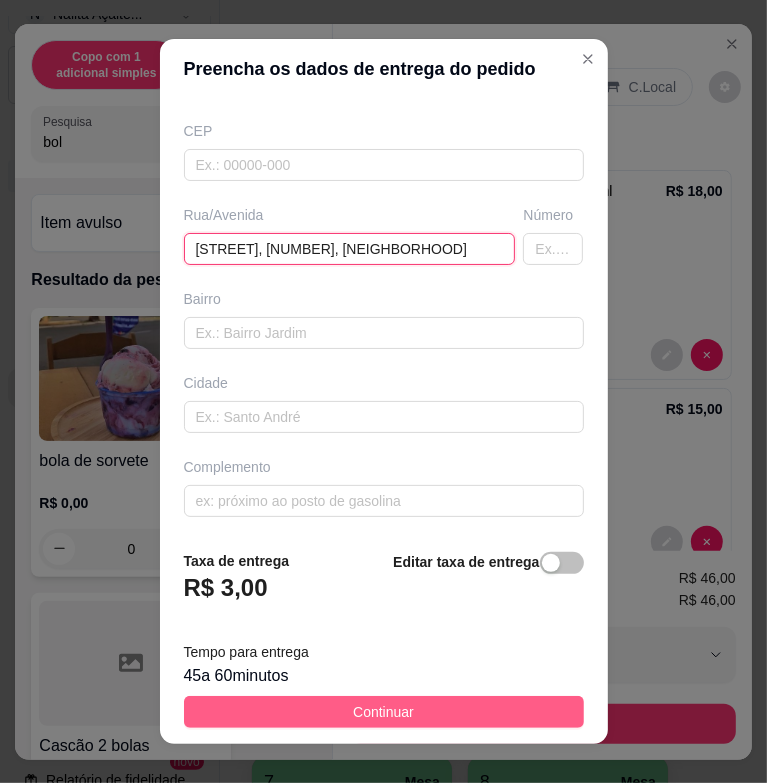 type on "[STREET], [NUMBER], [NEIGHBORHOOD]" 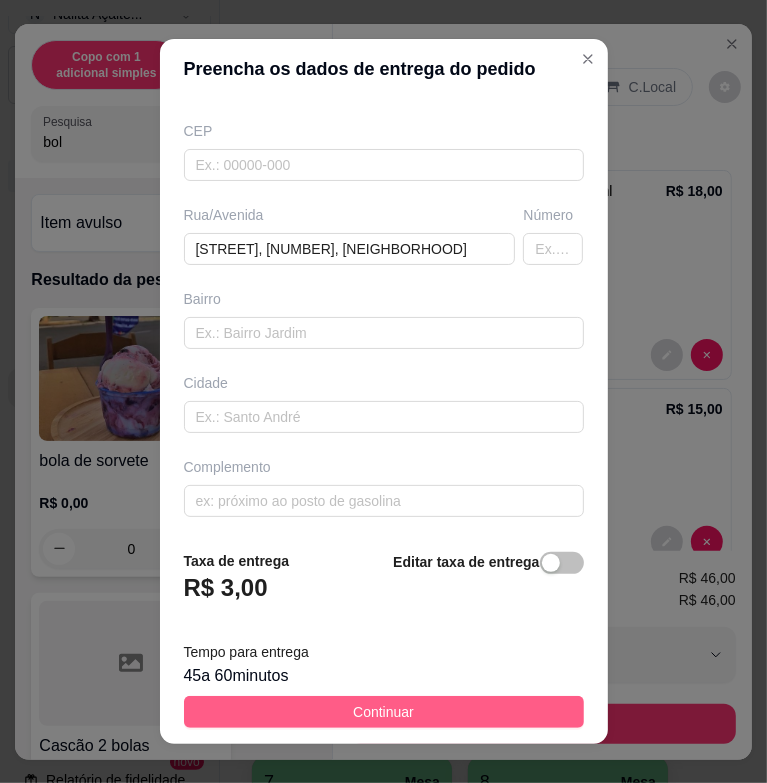 click on "Continuar" at bounding box center [384, 712] 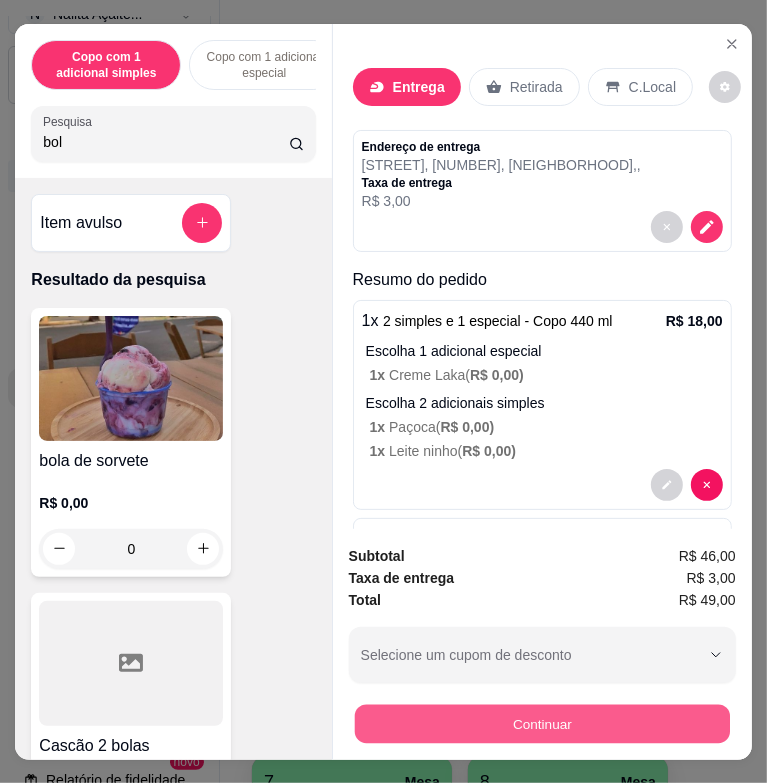 click on "Continuar" at bounding box center [541, 723] 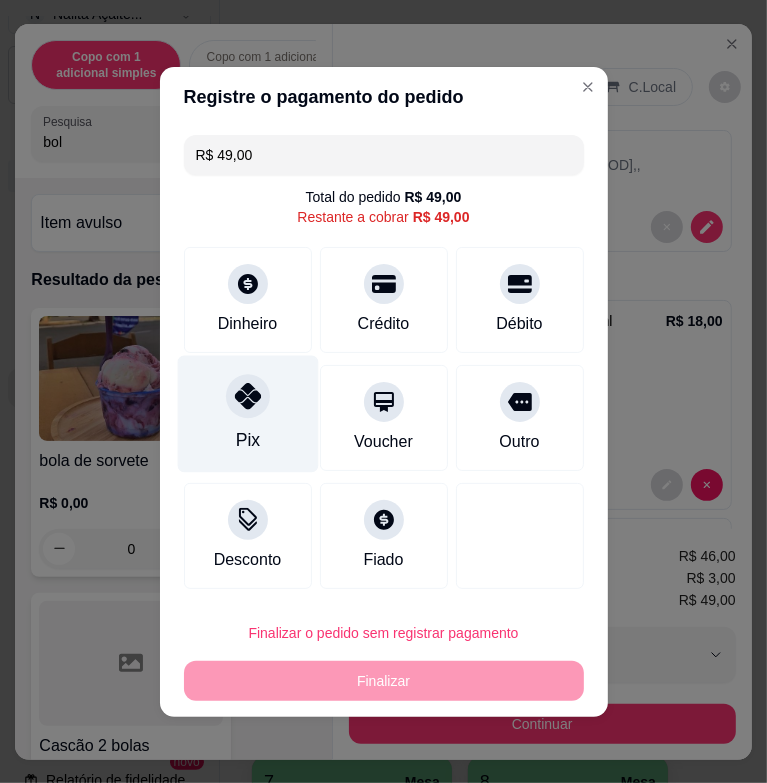 click on "Pix" at bounding box center [247, 440] 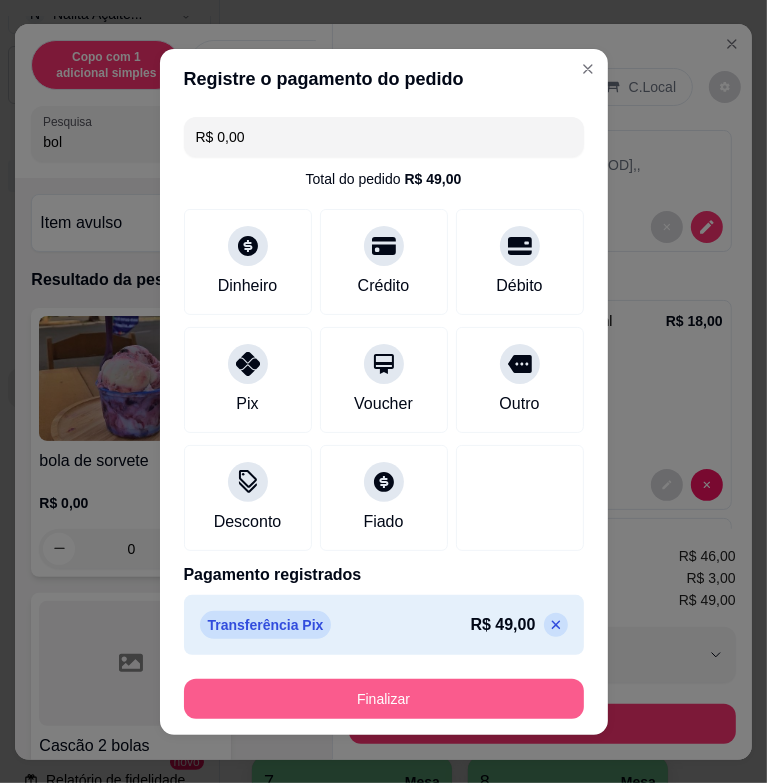 click on "Finalizar" at bounding box center (384, 699) 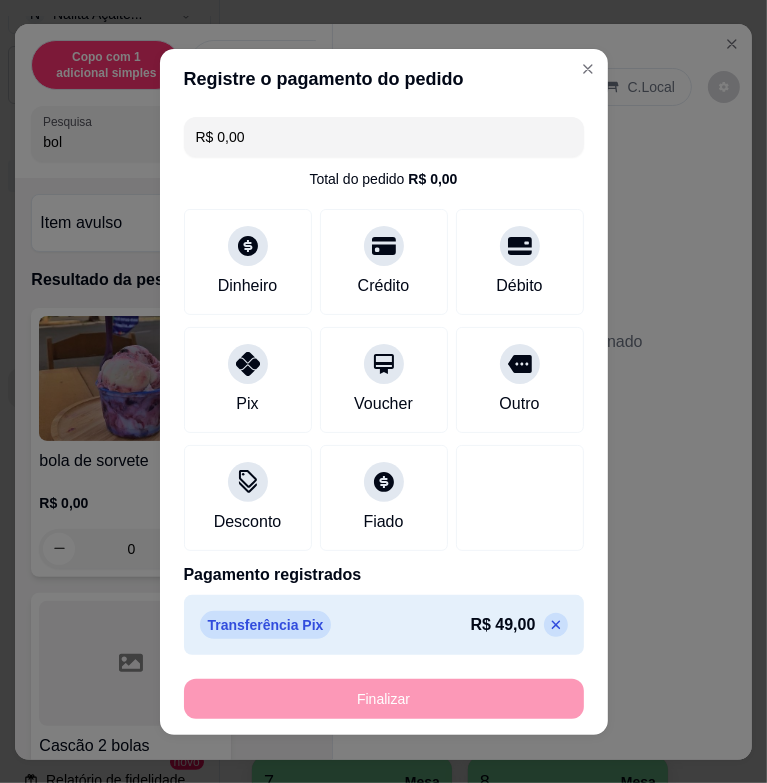 type on "-R$ 49,00" 